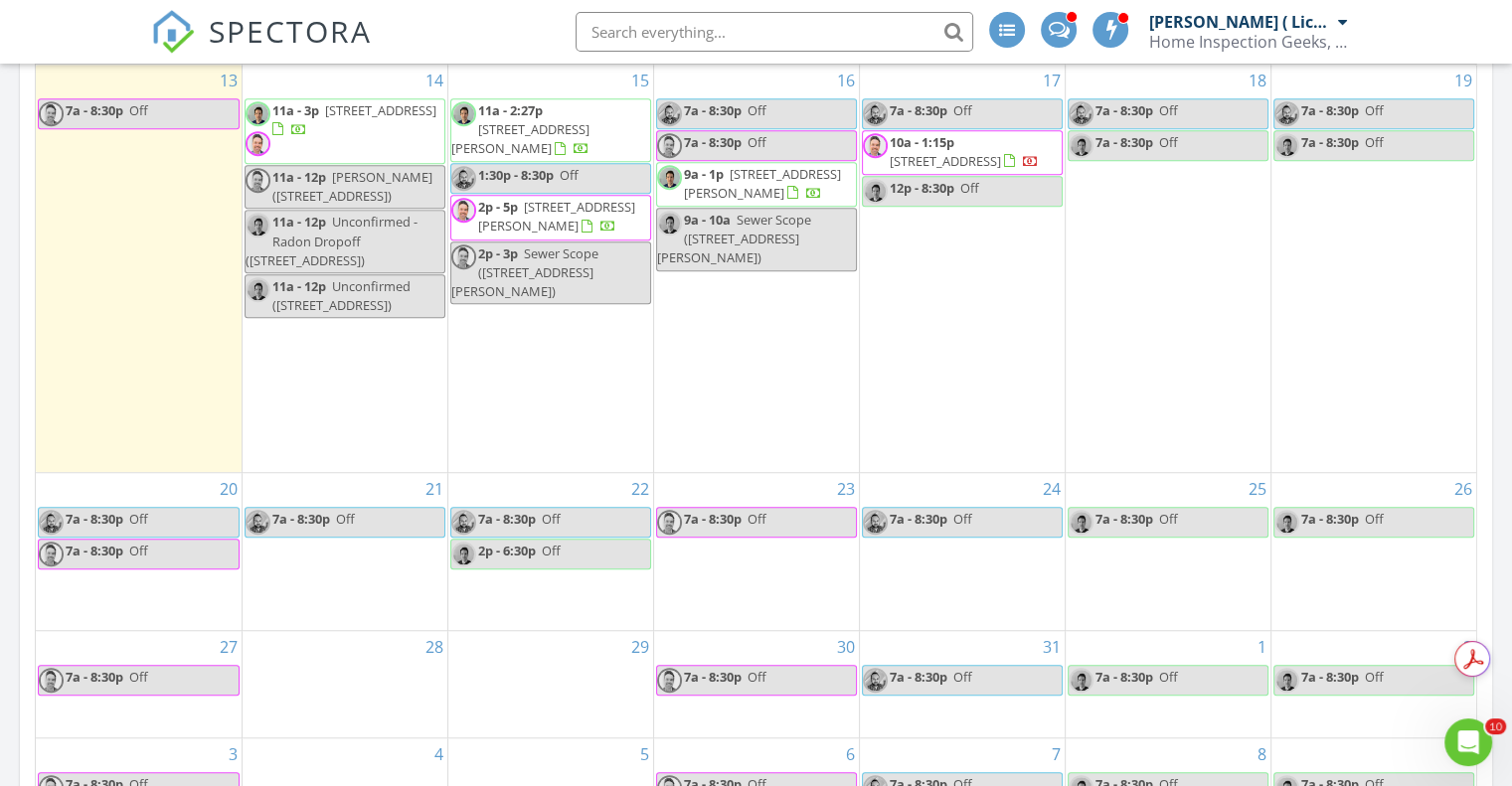 scroll, scrollTop: 0, scrollLeft: 0, axis: both 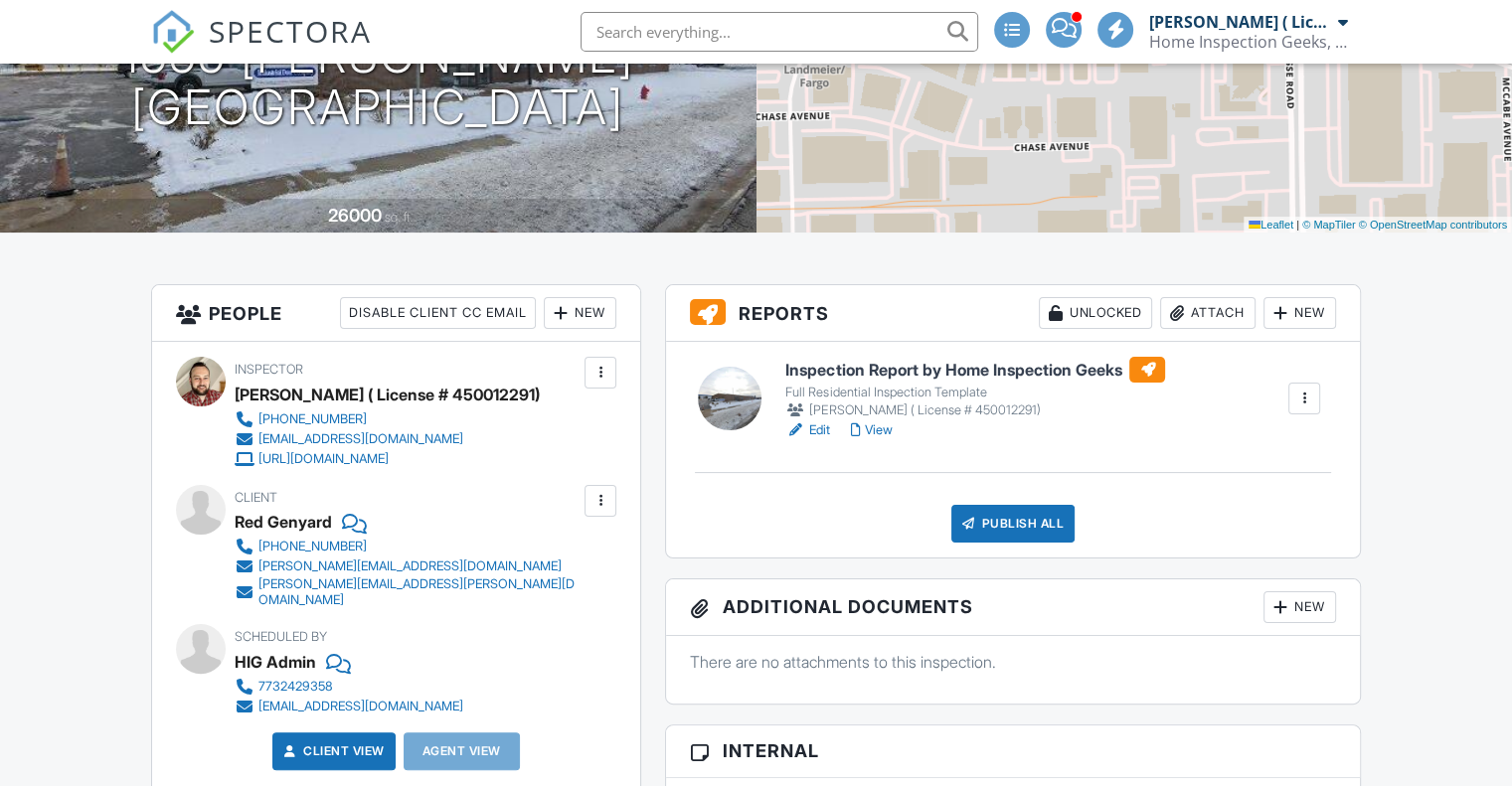 click at bounding box center (1304, 398) 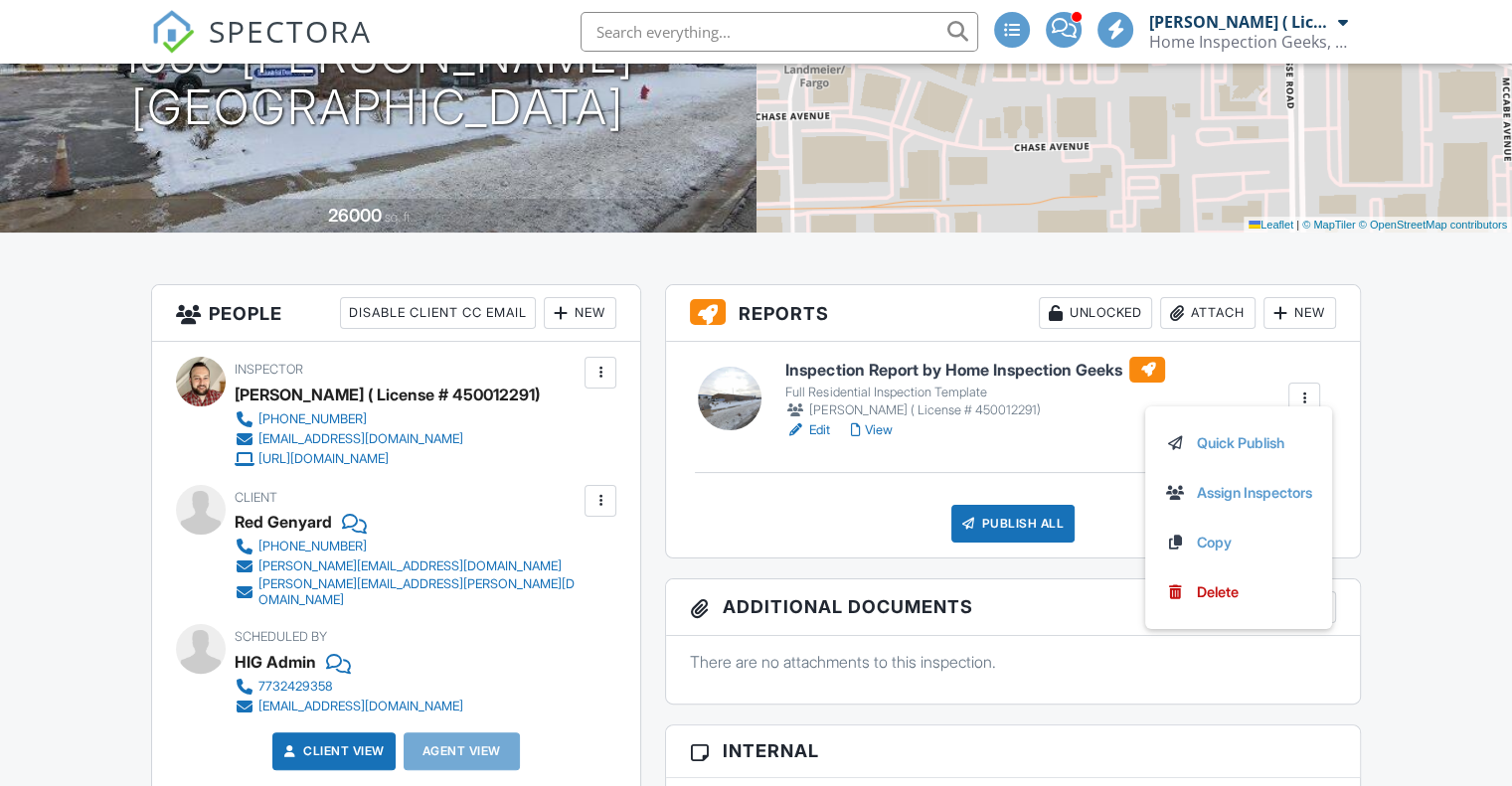 scroll, scrollTop: 271, scrollLeft: 0, axis: vertical 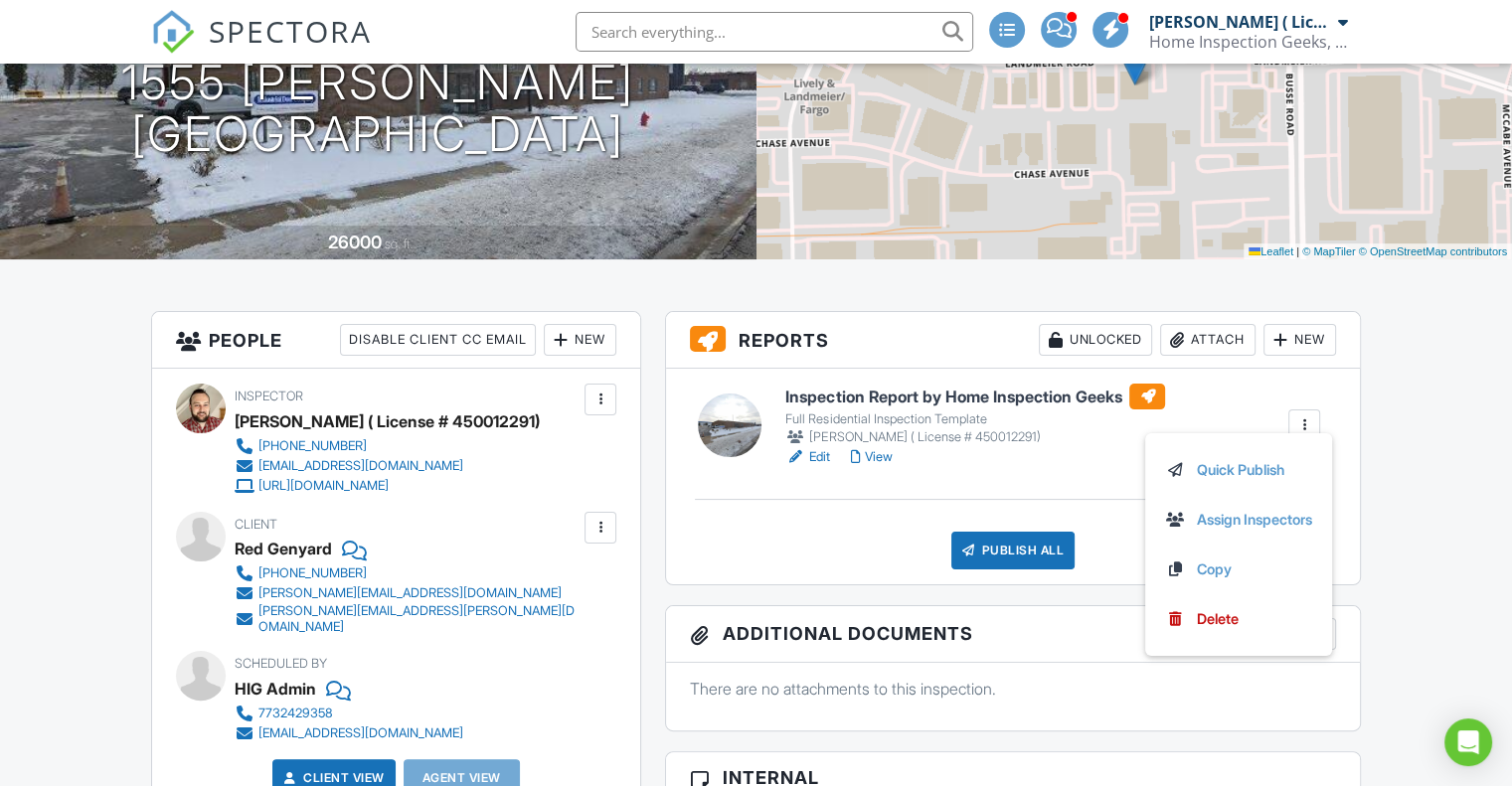 click on "Dashboard
Calendar
Inspections
Templates
Settings
Mass Emails
Support Center
Inspection Details
Client View
More
Property Details
Reschedule
Reorder / Copy
Share
Cancel
Delete
Print Order
Convert to V9
View Change Log
07/09/2025  9:00 am
- 1:00 pm
1555 Landmeier Rd
Elk Grove Village, IL 60007
26000
sq. ft.
+ −  Leaflet   |   © MapTiler   © OpenStreetMap contributors
All emails and texts are disabled for this inspection!
All emails and texts have been disabled for this inspection. This may have happened due to someone manually disabling them or this inspection being unconfirmed when it was scheduled. To re-enable emails and texts for this inspection, click the button below.
Turn on emails and texts
Reports" at bounding box center [756, 2442] 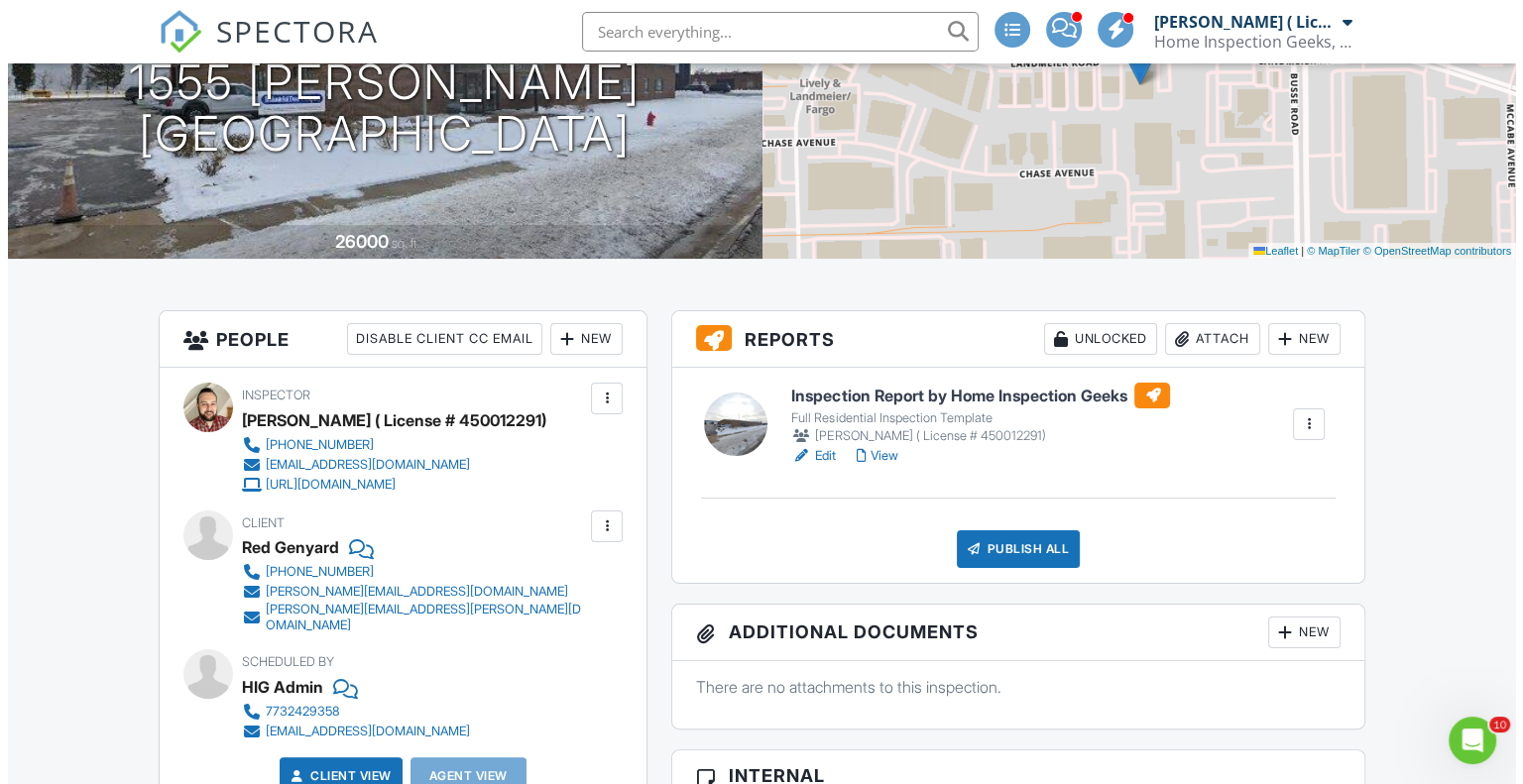 scroll, scrollTop: 0, scrollLeft: 0, axis: both 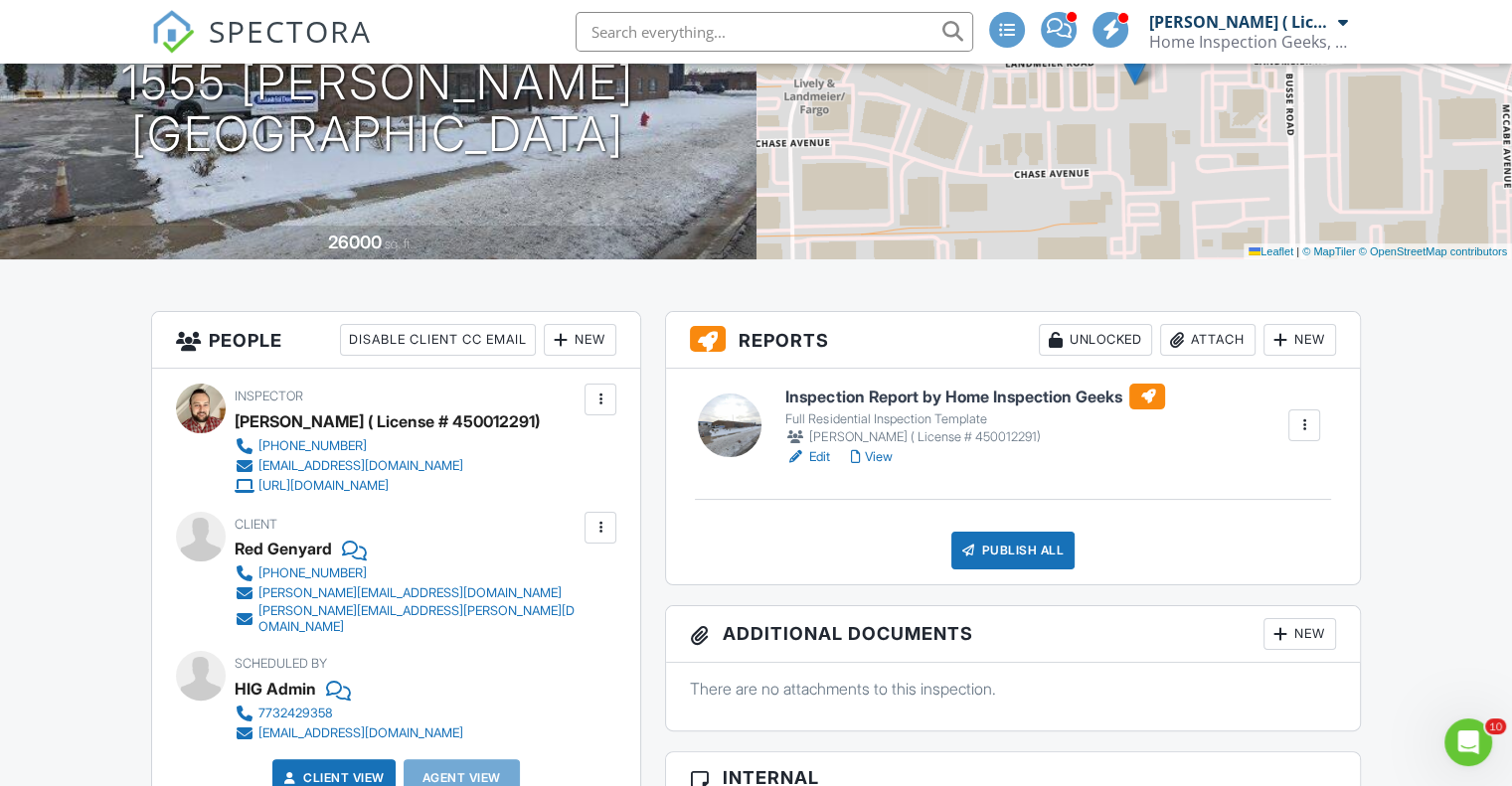 click on "New" at bounding box center (1299, 340) 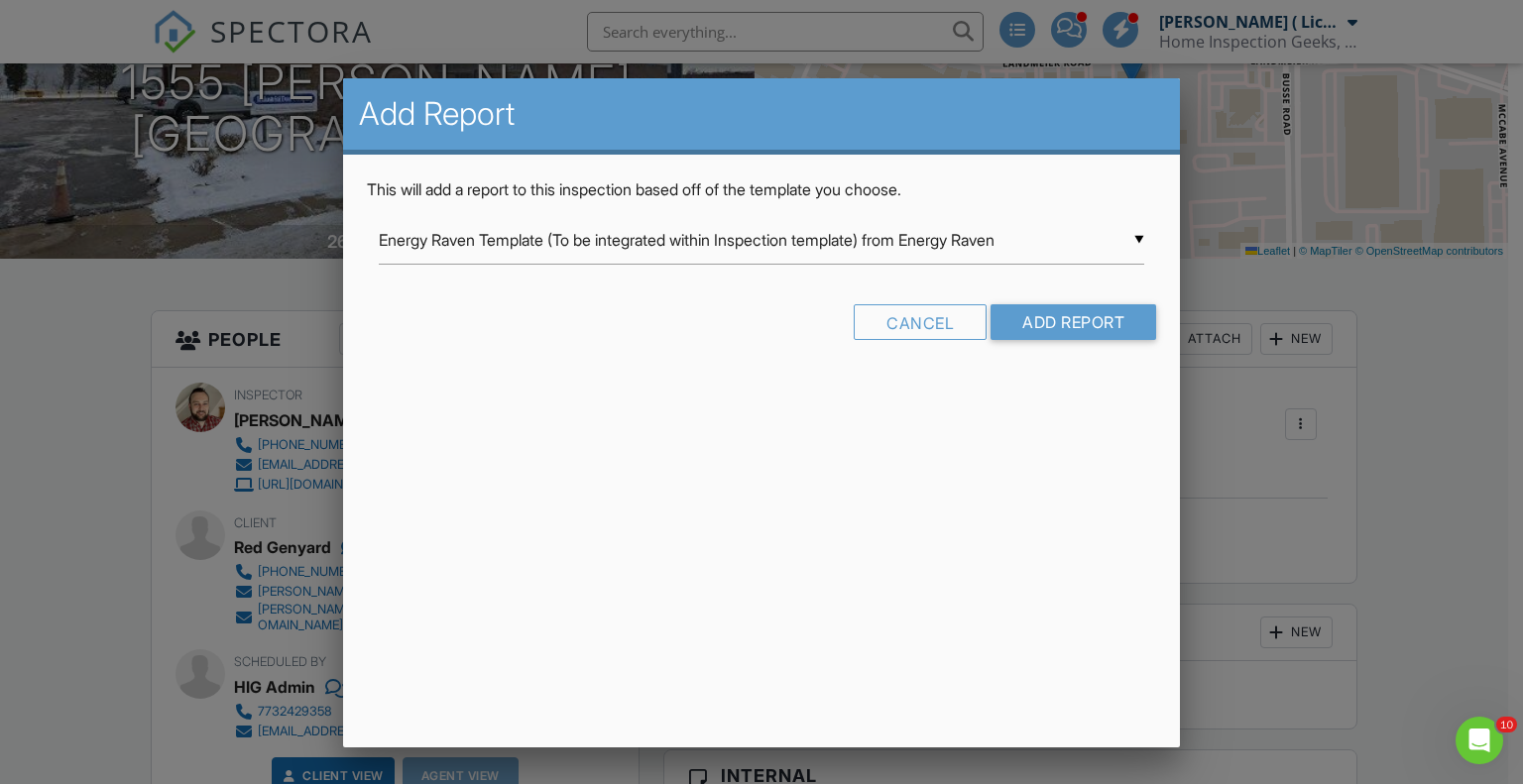 click on "▼ Energy Raven Template (To be integrated within Inspection template) from Energy Raven Energy Raven Template (To be integrated within Inspection template) from Energy Raven Full Residential Inspection Template Full Residential Inspection Template - Original Multi-Family Commercial-Investor Inspections Commercial from Home Inspection Geeks Commercial from Home Inspection Geeks from Home Inspection Geeks, Inc. (Entity License #450011547) Handy Geeks Bid Template NPMA-33 WDO Report  Sewer Scope Report from Home Inspection Geeks Energy Raven Template (To be integrated within Inspection template) from Energy Raven
Full Residential Inspection Template
Full Residential Inspection Template - Original
Multi-Family Commercial-Investor Inspections
Commercial from Home Inspection Geeks
Commercial from Home Inspection Geeks from Home Inspection Geeks, Inc. (Entity License #450011547)
Handy Geeks Bid Template
NPMA-33 WDO Report
Sewer Scope Report from Home Inspection Geeks" at bounding box center (762, 240) 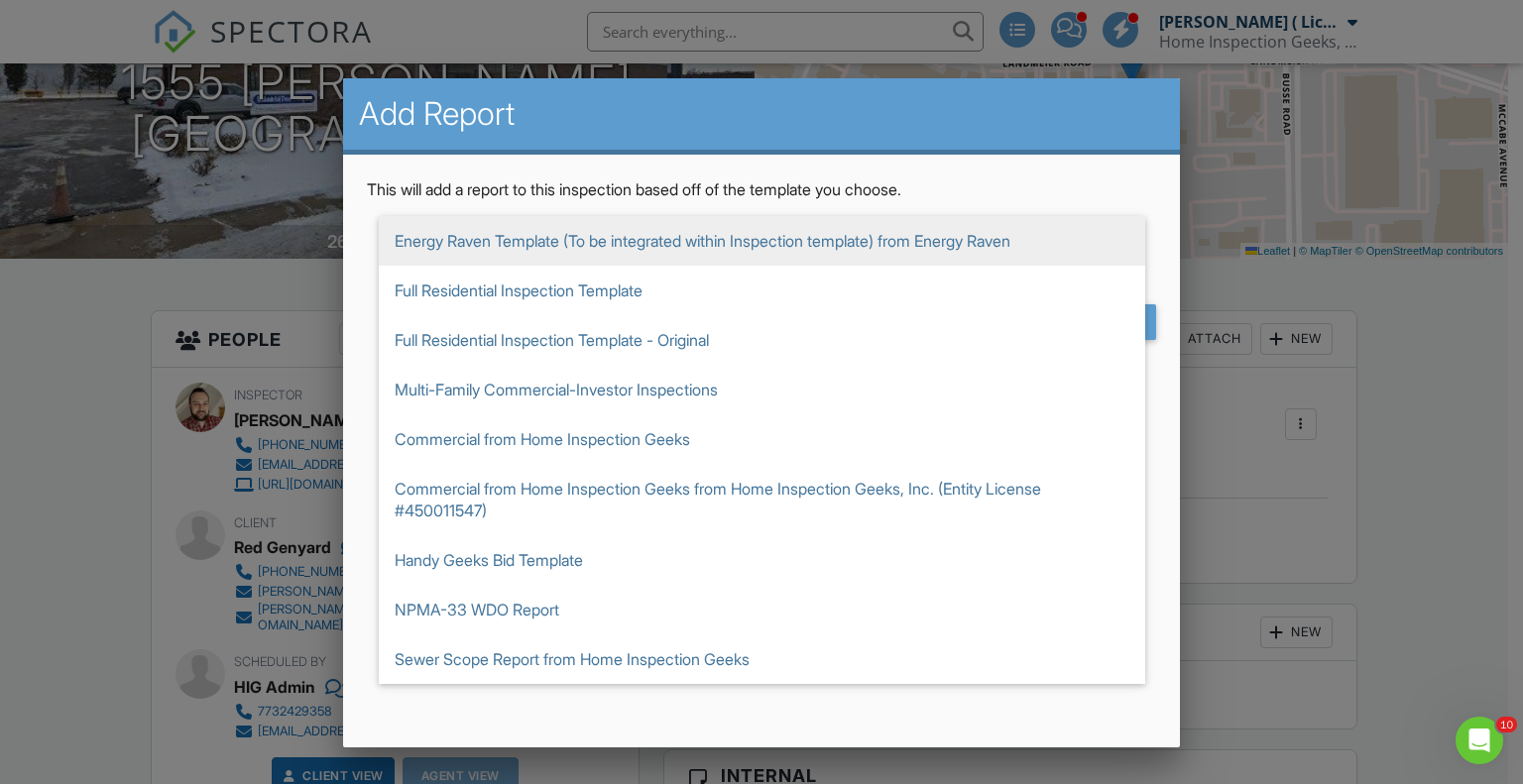 click at bounding box center (762, 391) 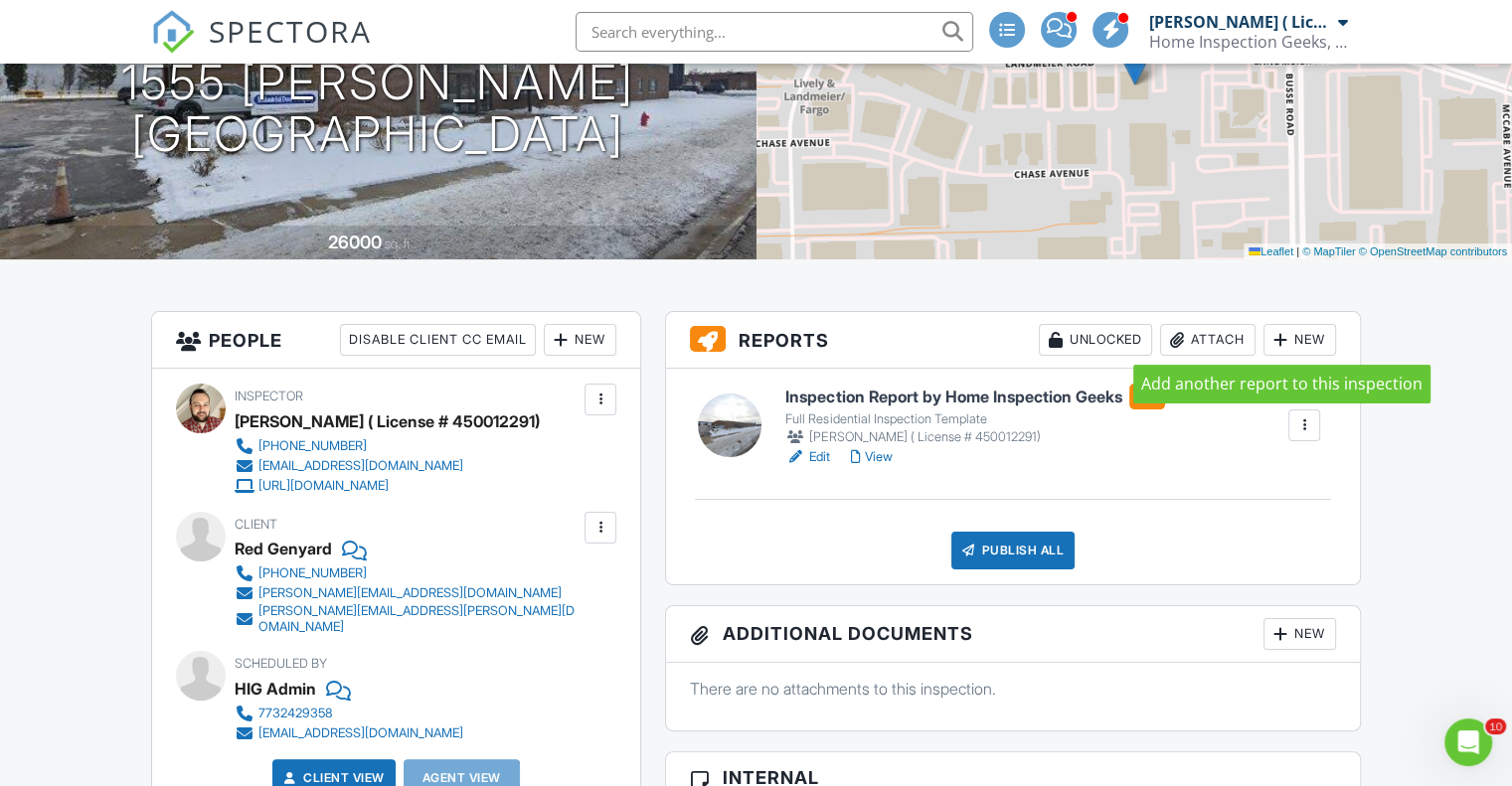 click at bounding box center (1280, 340) 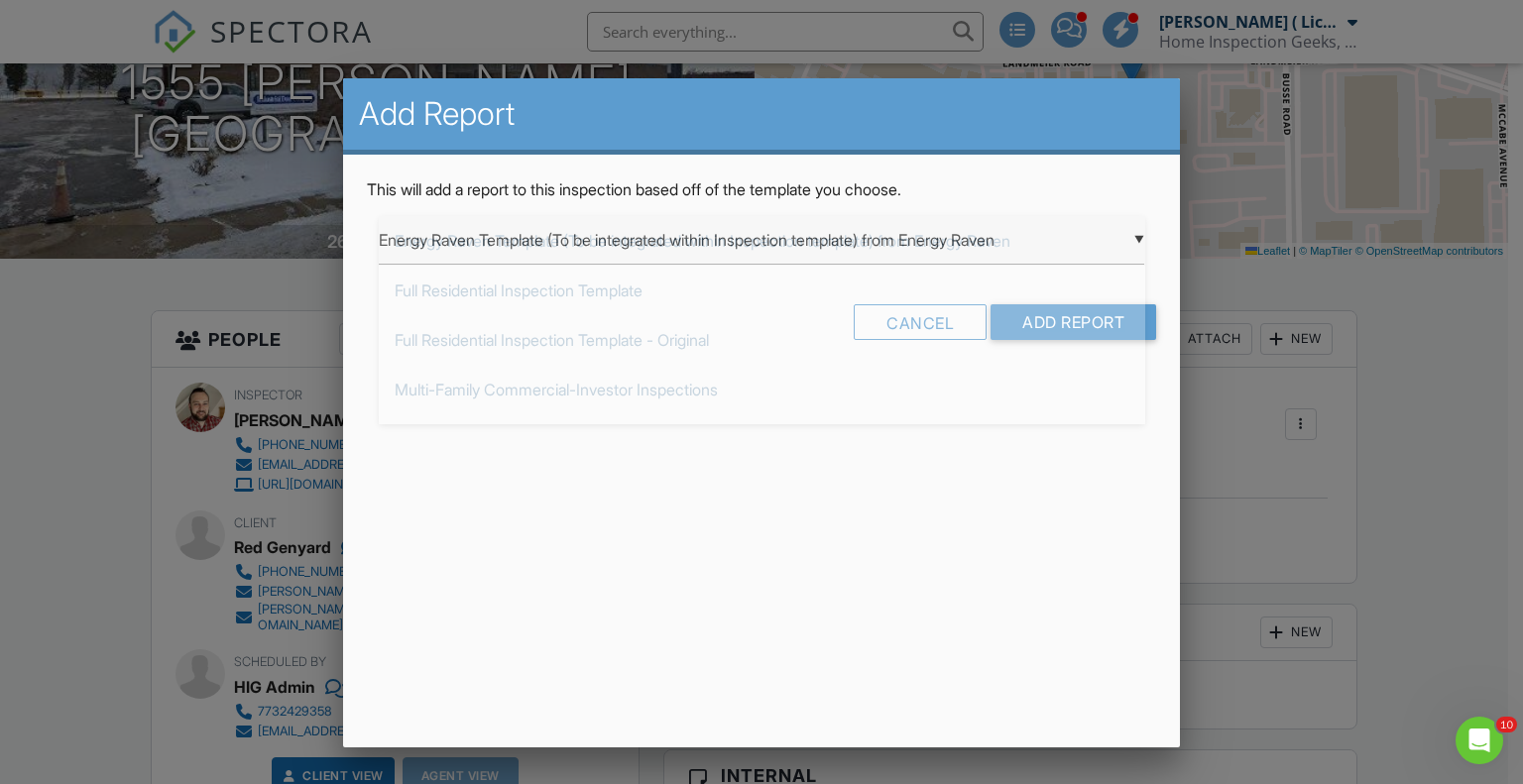 click on "▼ Energy Raven Template (To be integrated within Inspection template) from Energy Raven Energy Raven Template (To be integrated within Inspection template) from Energy Raven Full Residential Inspection Template Full Residential Inspection Template - Original Multi-Family Commercial-Investor Inspections Commercial from Home Inspection Geeks Commercial from Home Inspection Geeks from Home Inspection Geeks, Inc. (Entity License #450011547) Handy Geeks Bid Template NPMA-33 WDO Report  Sewer Scope Report from Home Inspection Geeks Energy Raven Template (To be integrated within Inspection template) from Energy Raven
Full Residential Inspection Template
Full Residential Inspection Template - Original
Multi-Family Commercial-Investor Inspections
Commercial from Home Inspection Geeks
Commercial from Home Inspection Geeks from Home Inspection Geeks, Inc. (Entity License #450011547)
Handy Geeks Bid Template
NPMA-33 WDO Report
Sewer Scope Report from Home Inspection Geeks" at bounding box center (762, 240) 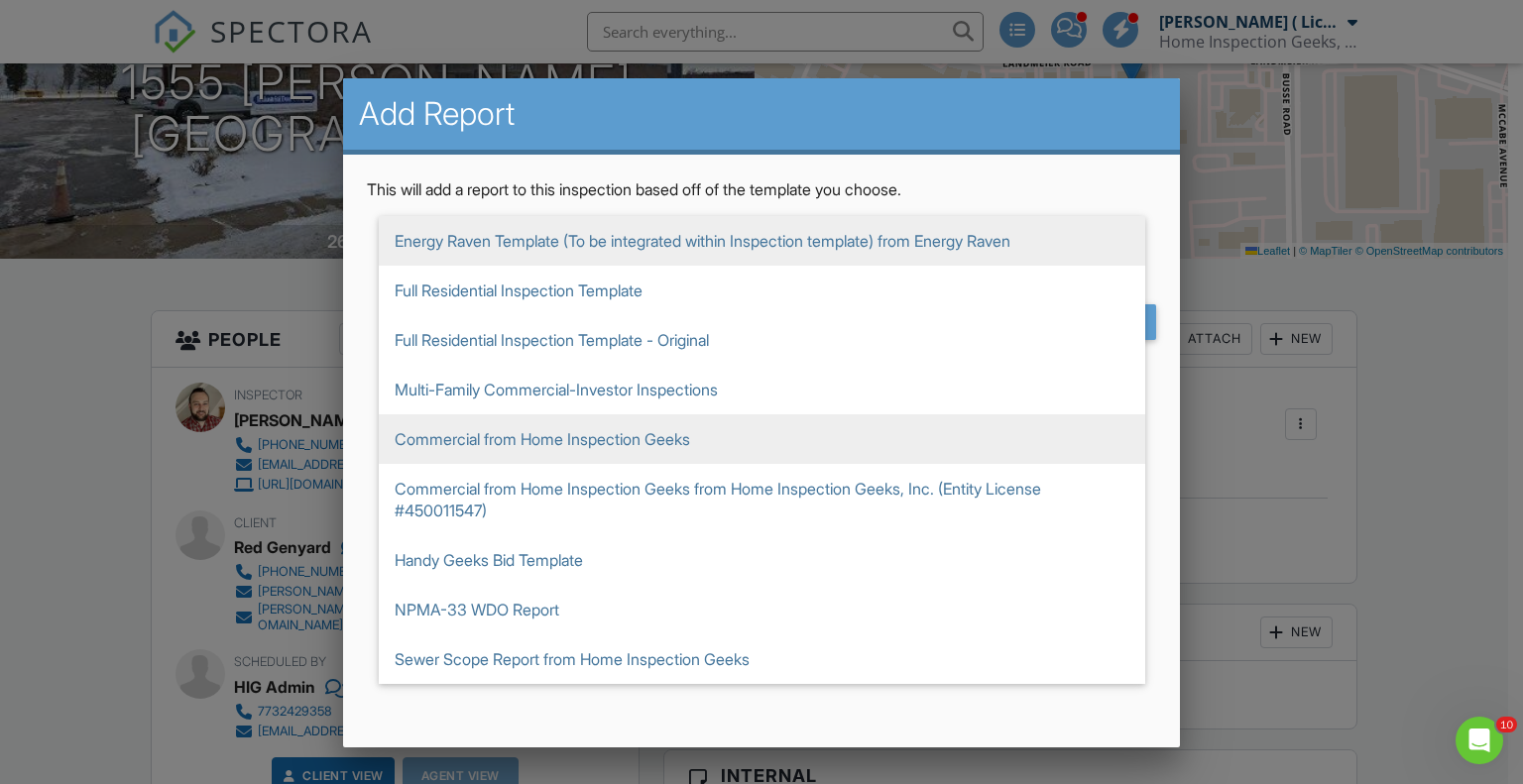 click on "Commercial from Home Inspection Geeks" at bounding box center (762, 439) 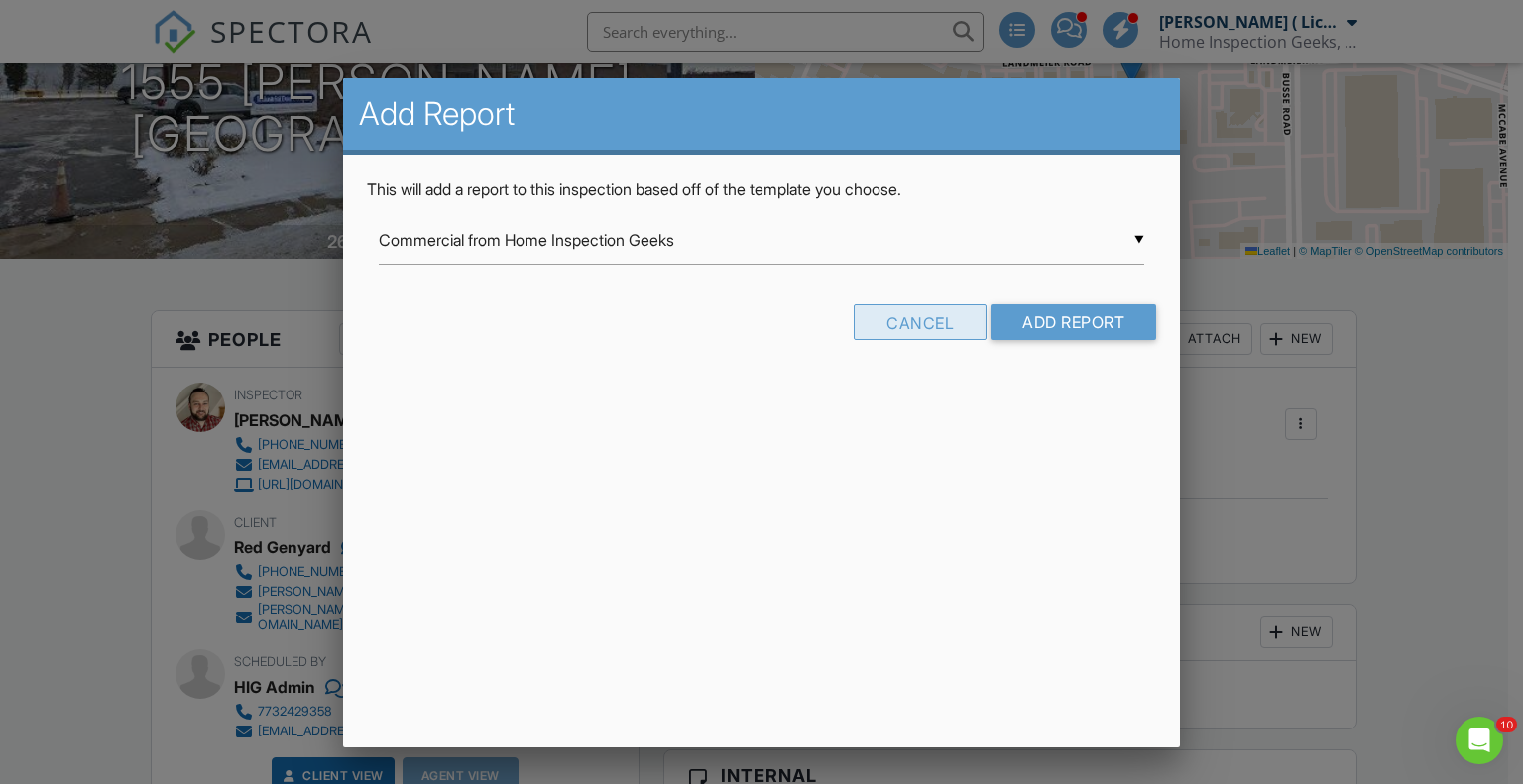 click on "Cancel" at bounding box center (920, 322) 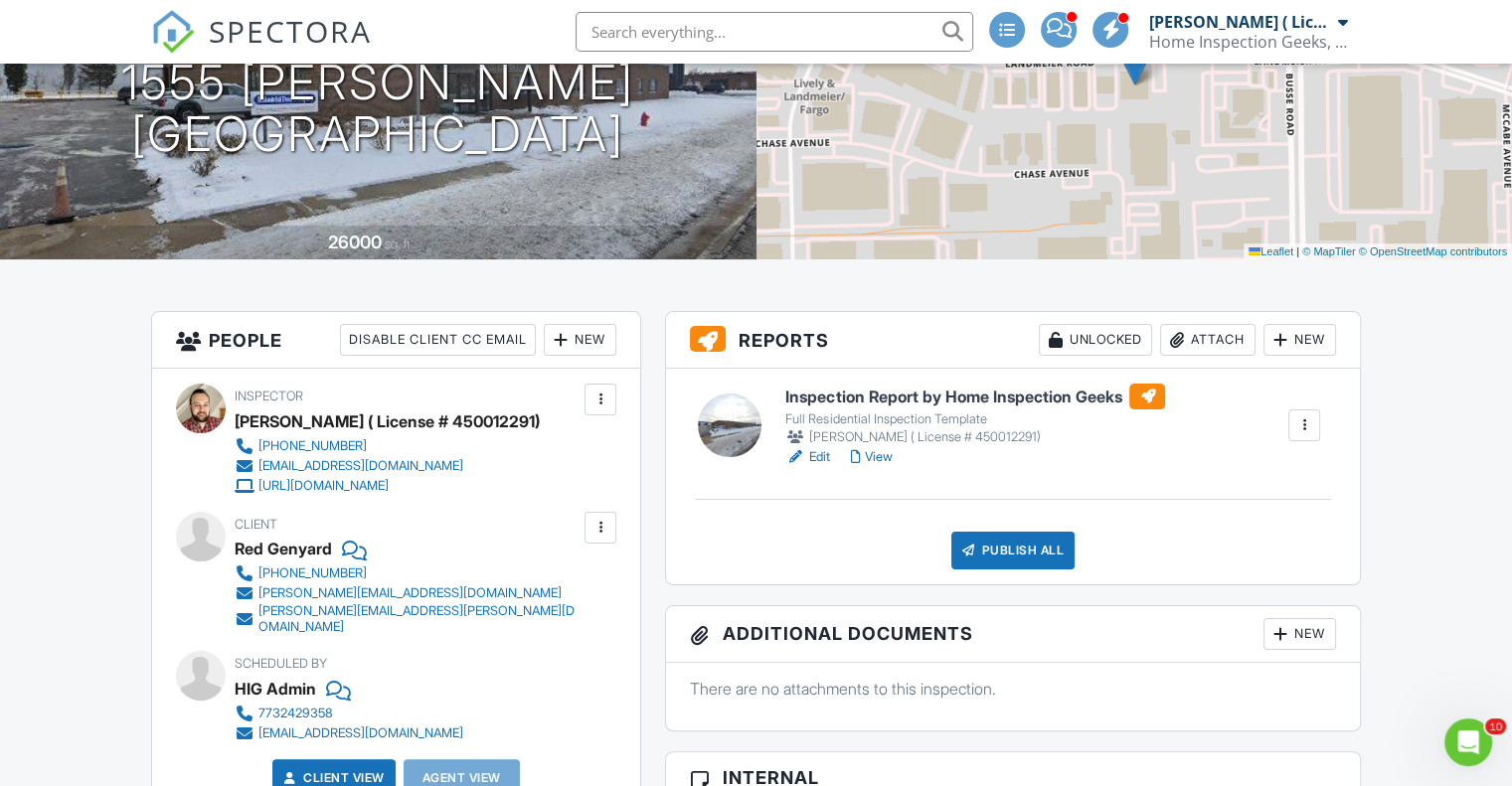 click on "New" at bounding box center (1299, 340) 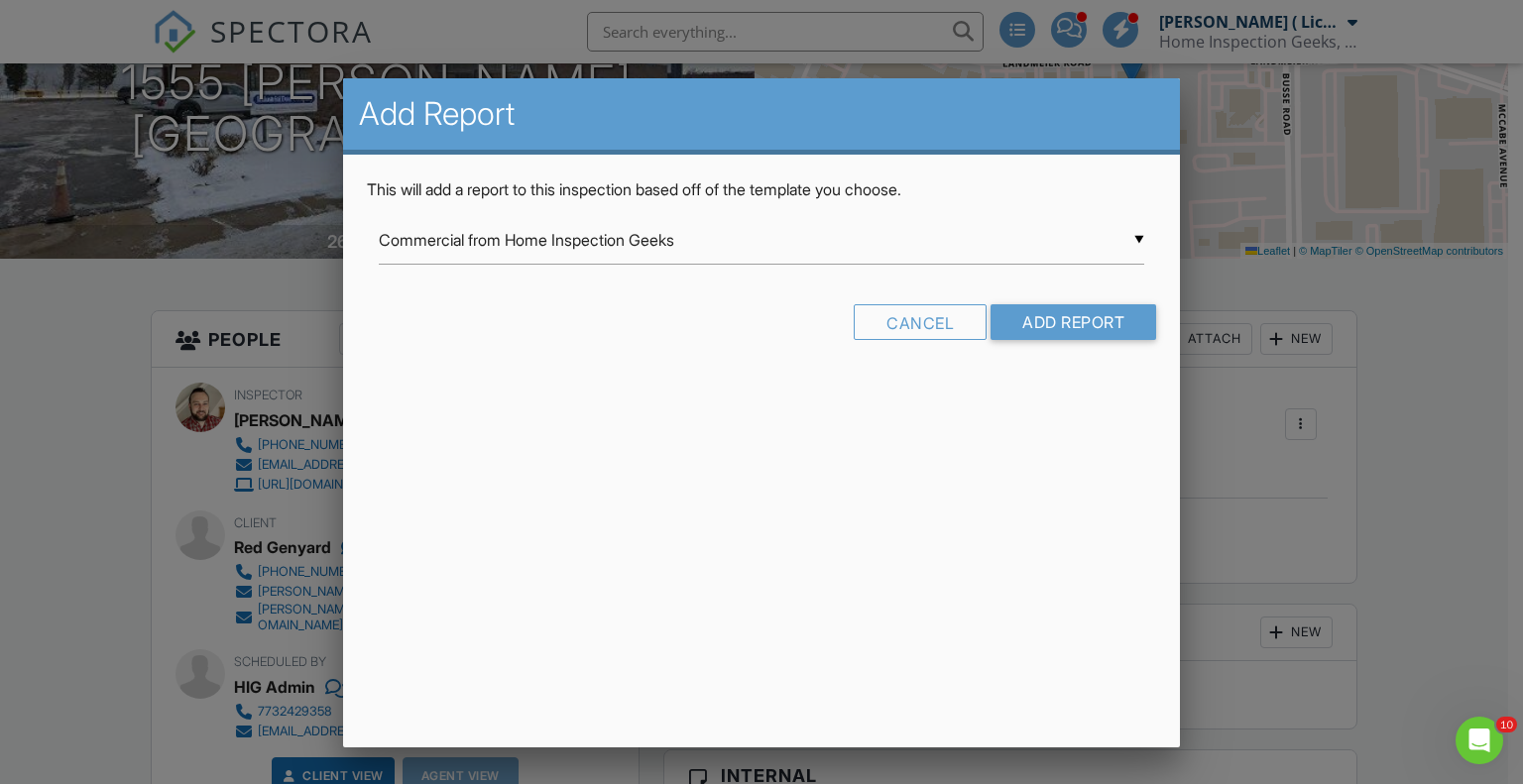 click on "▼ Commercial from Home Inspection Geeks Energy Raven Template (To be integrated within Inspection template) from Energy Raven Full Residential Inspection Template Full Residential Inspection Template - Original Multi-Family Commercial-Investor Inspections Commercial from Home Inspection Geeks Commercial from Home Inspection Geeks from Home Inspection Geeks, Inc. (Entity License #450011547) Handy Geeks Bid Template NPMA-33 WDO Report  Sewer Scope Report from Home Inspection Geeks Energy Raven Template (To be integrated within Inspection template) from Energy Raven
Full Residential Inspection Template
Full Residential Inspection Template - Original
Multi-Family Commercial-Investor Inspections
Commercial from Home Inspection Geeks
Commercial from Home Inspection Geeks from Home Inspection Geeks, Inc. (Entity License #450011547)
Handy Geeks Bid Template
NPMA-33 WDO Report
Sewer Scope Report from Home Inspection Geeks" at bounding box center (762, 240) 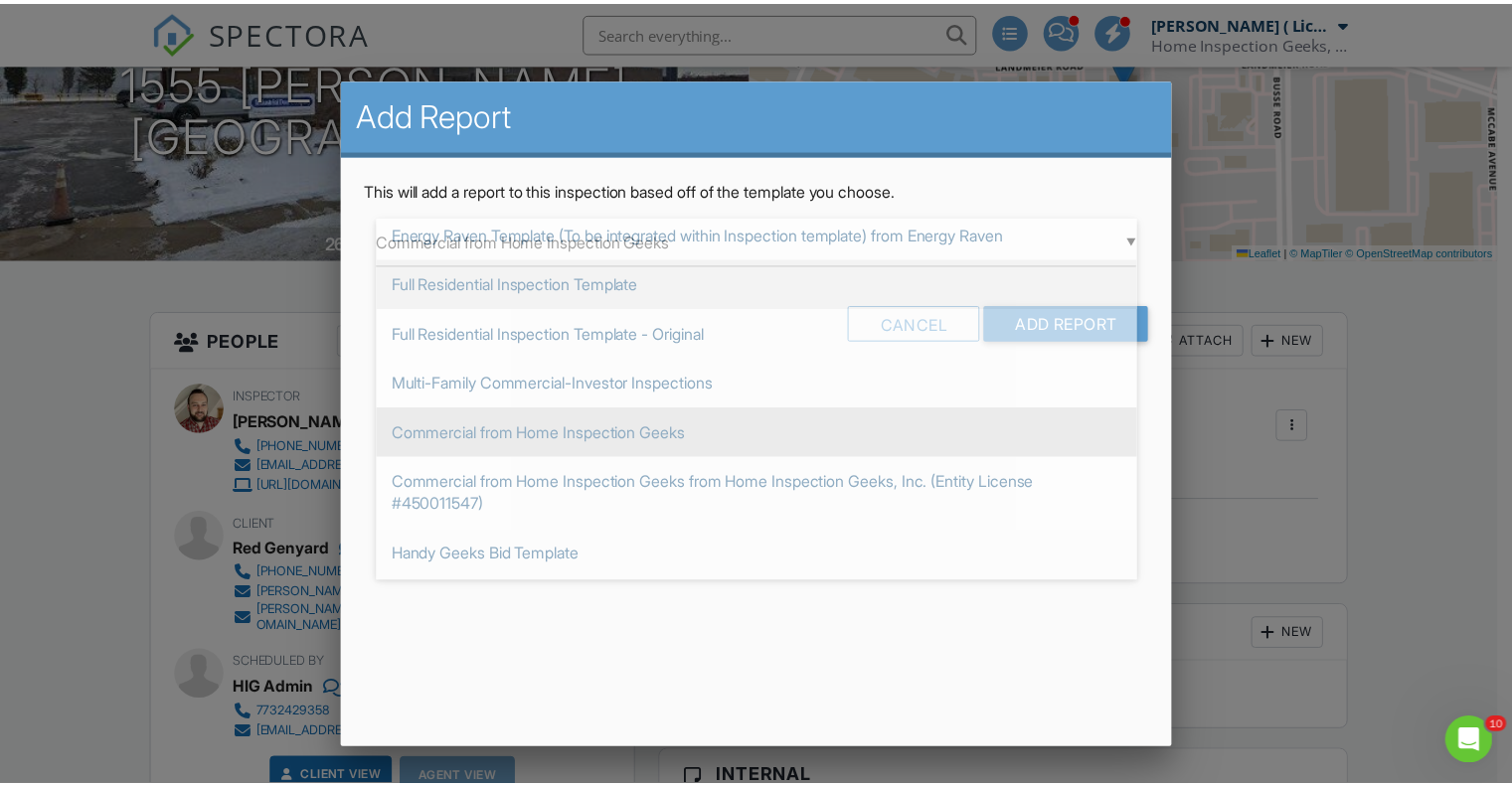 scroll, scrollTop: 0, scrollLeft: 0, axis: both 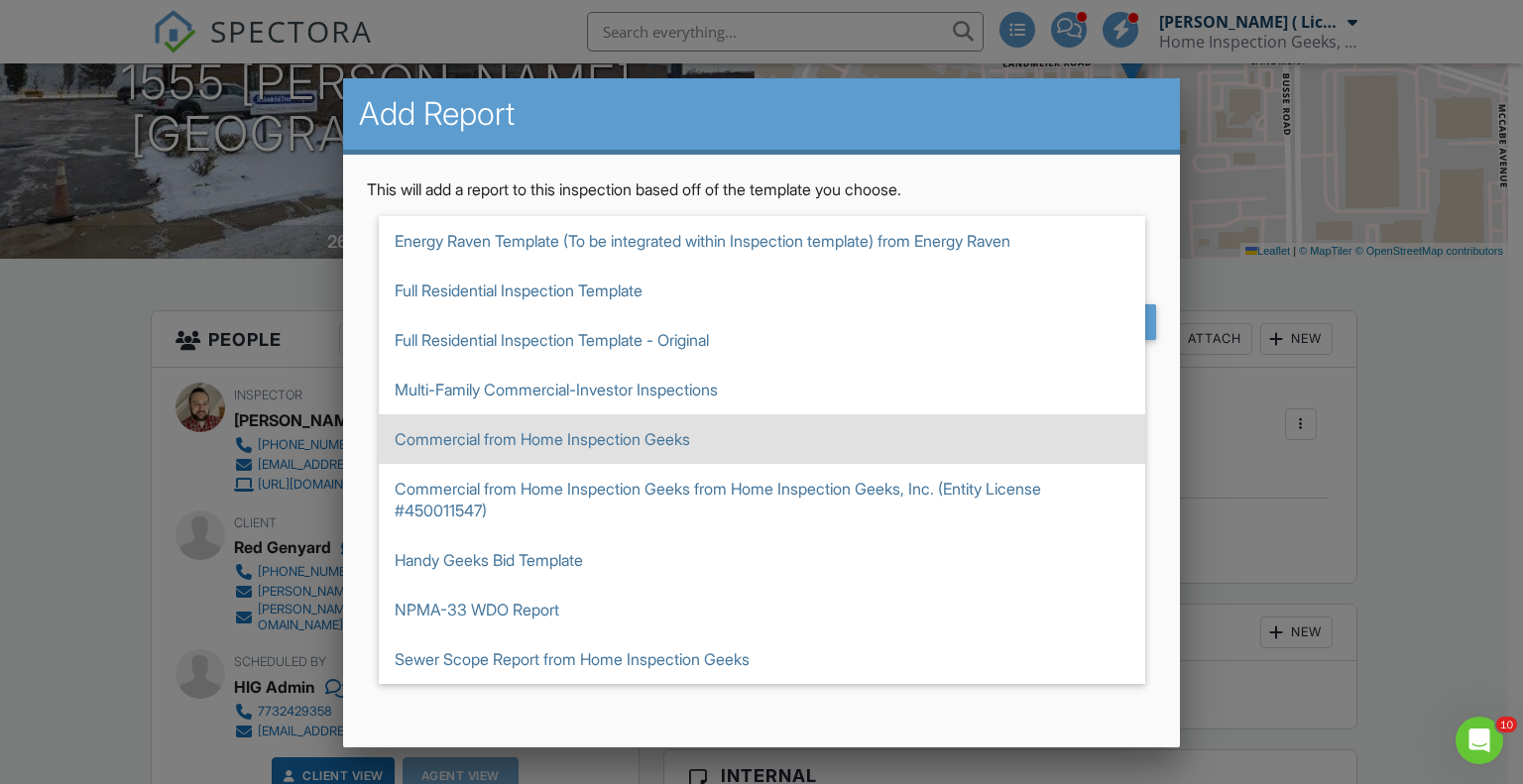 click at bounding box center (762, 391) 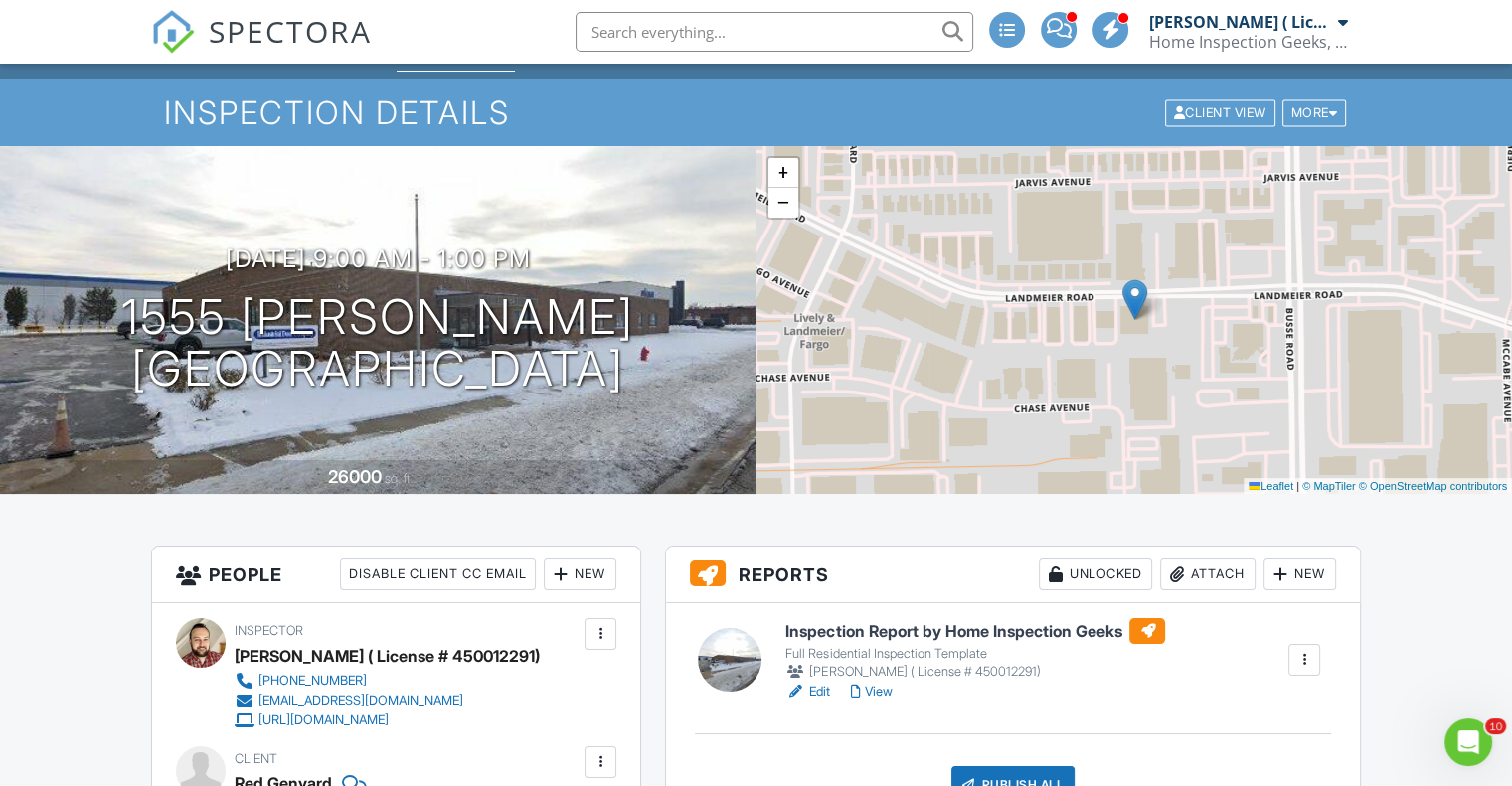 scroll, scrollTop: 0, scrollLeft: 0, axis: both 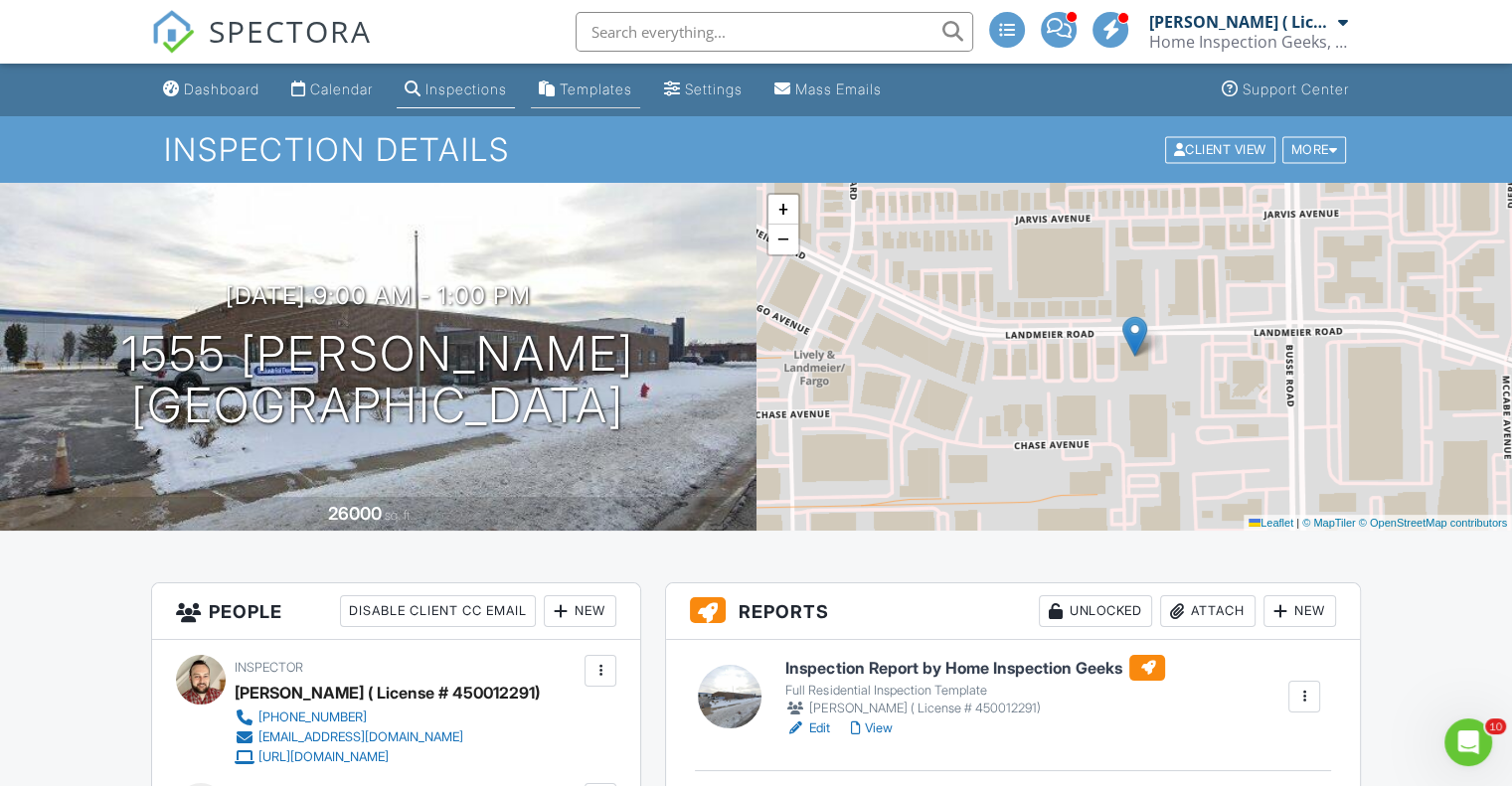 click on "Templates" at bounding box center [595, 88] 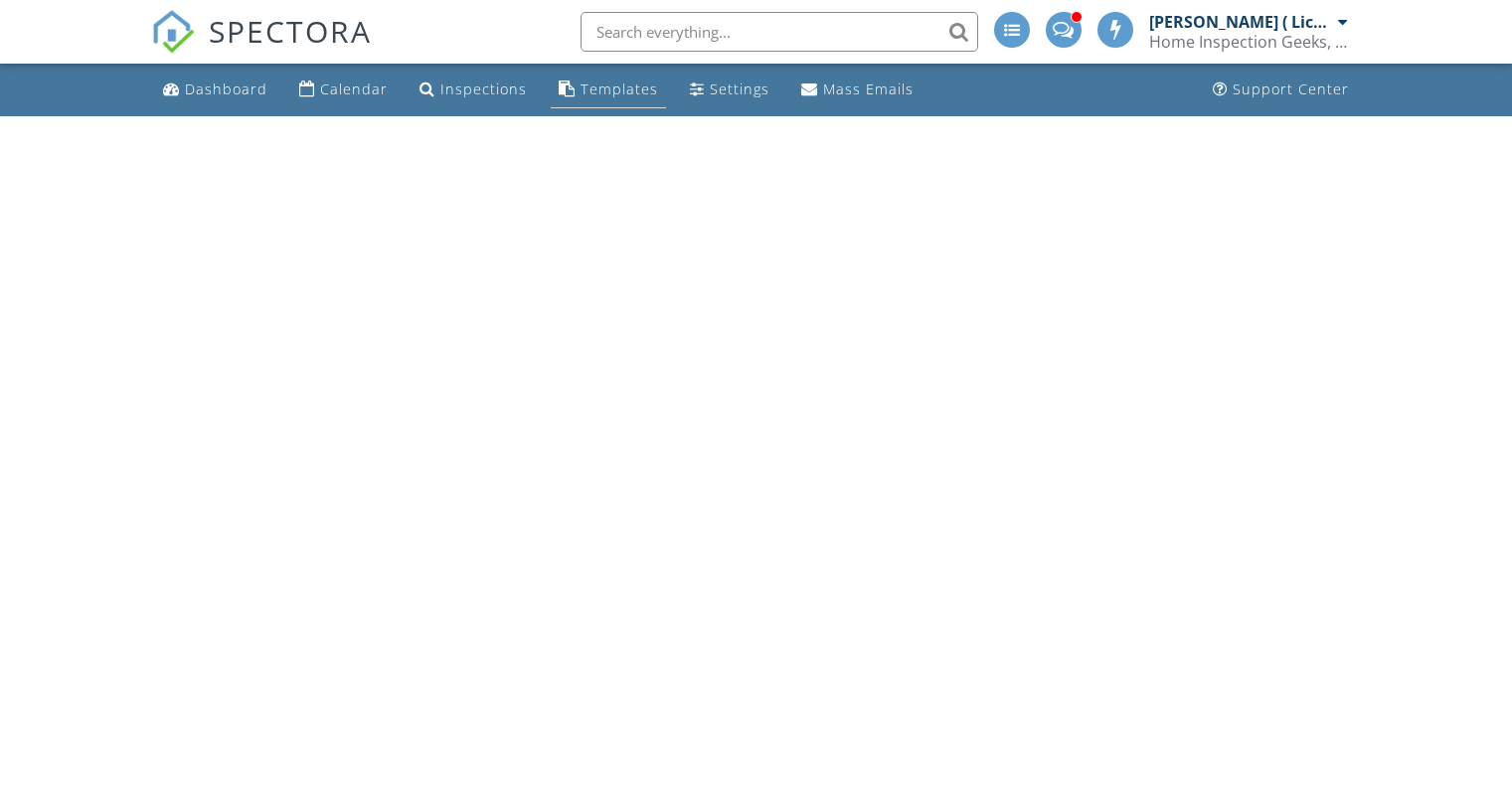 scroll, scrollTop: 0, scrollLeft: 0, axis: both 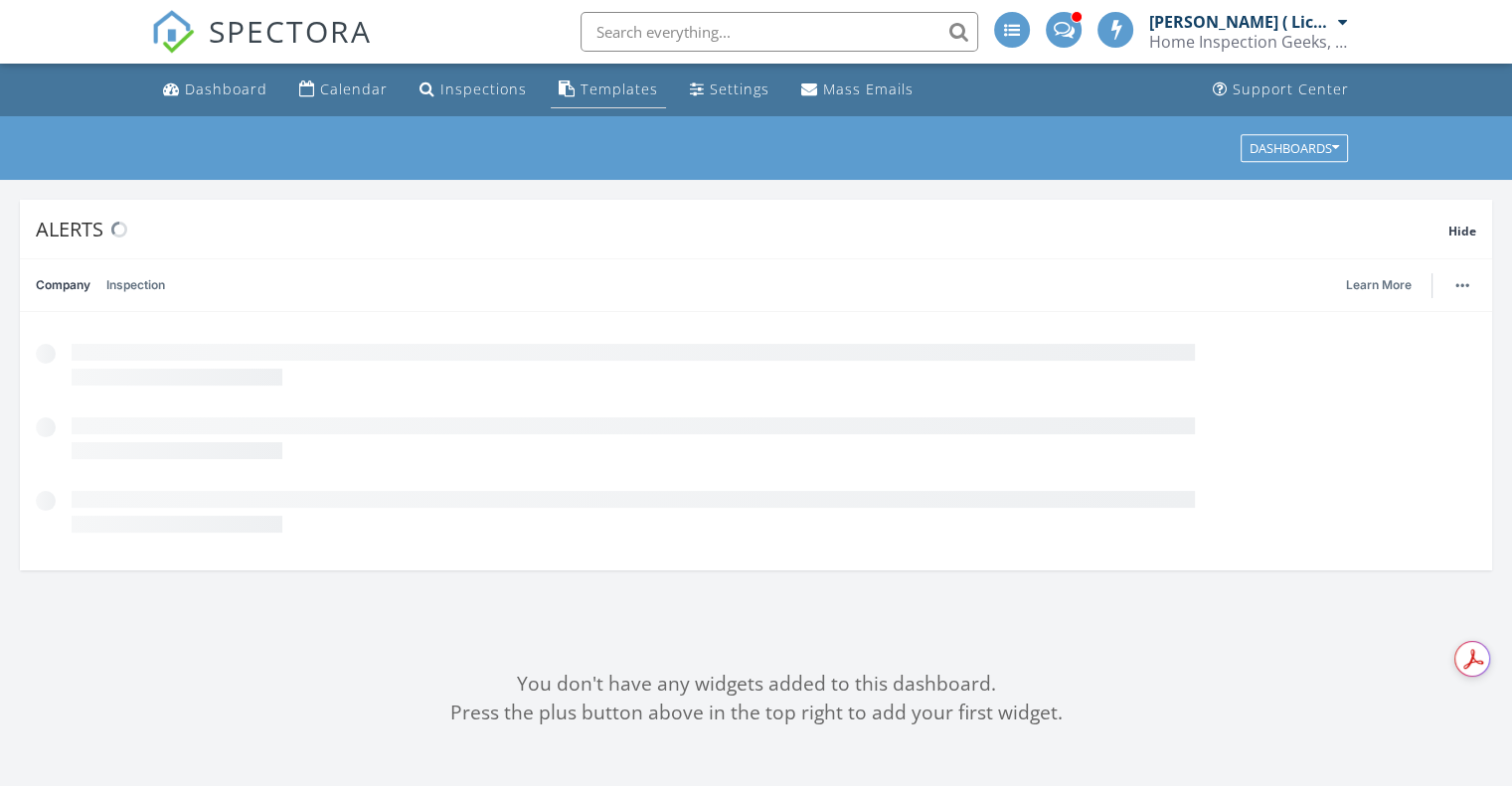 click on "Templates" at bounding box center (619, 88) 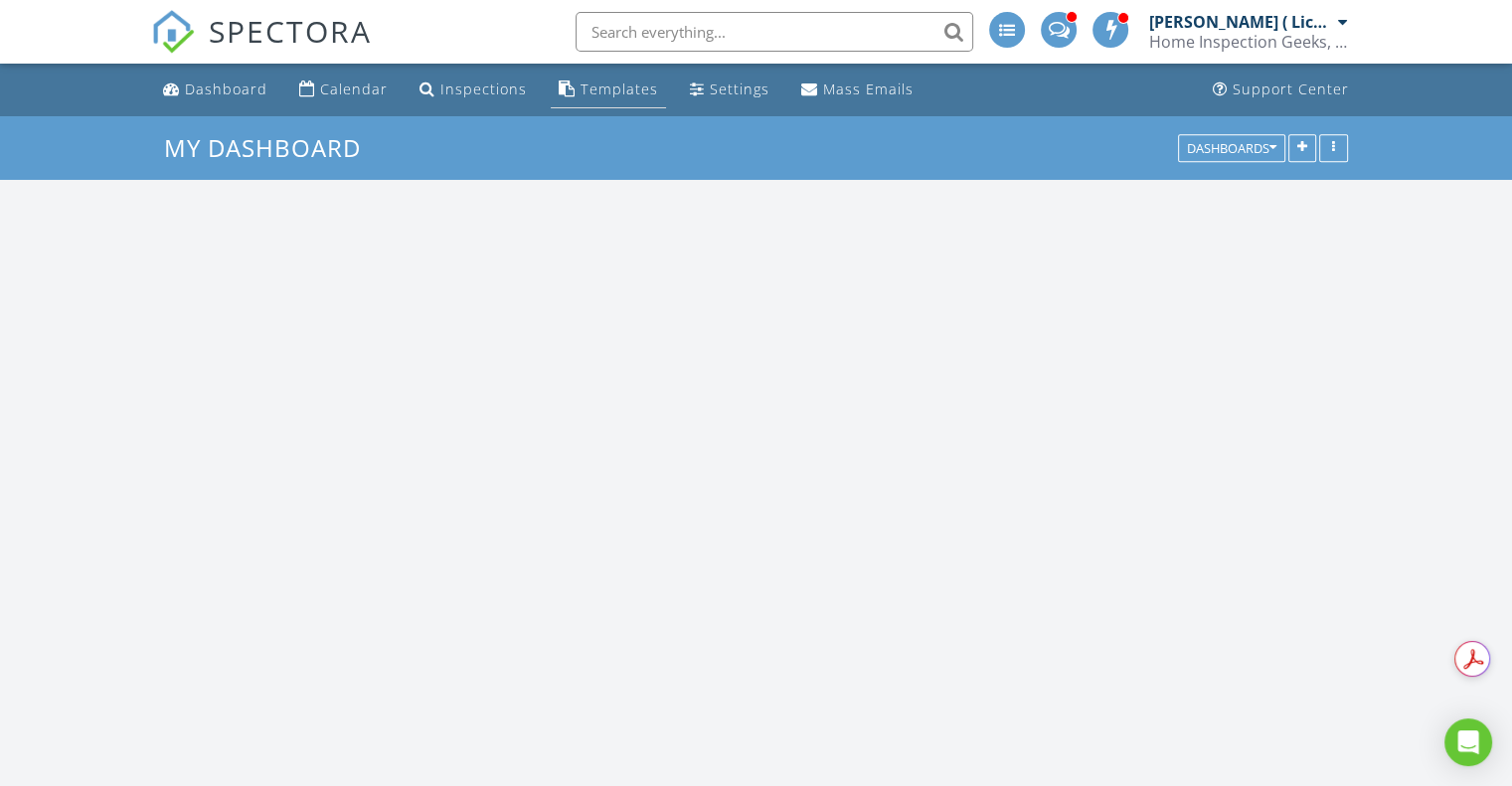 scroll, scrollTop: 10, scrollLeft: 10, axis: both 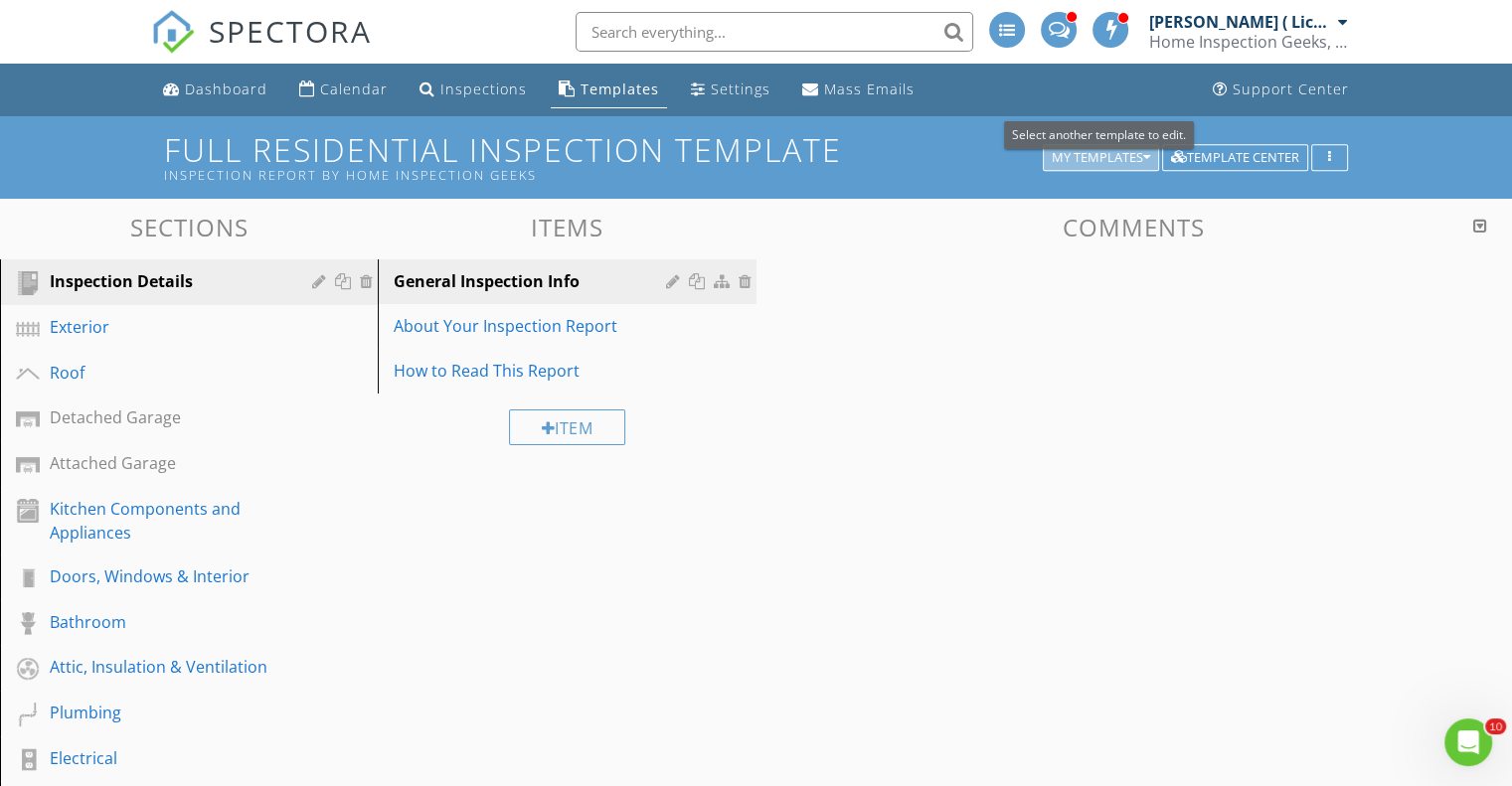 click on "My Templates" at bounding box center [1100, 158] 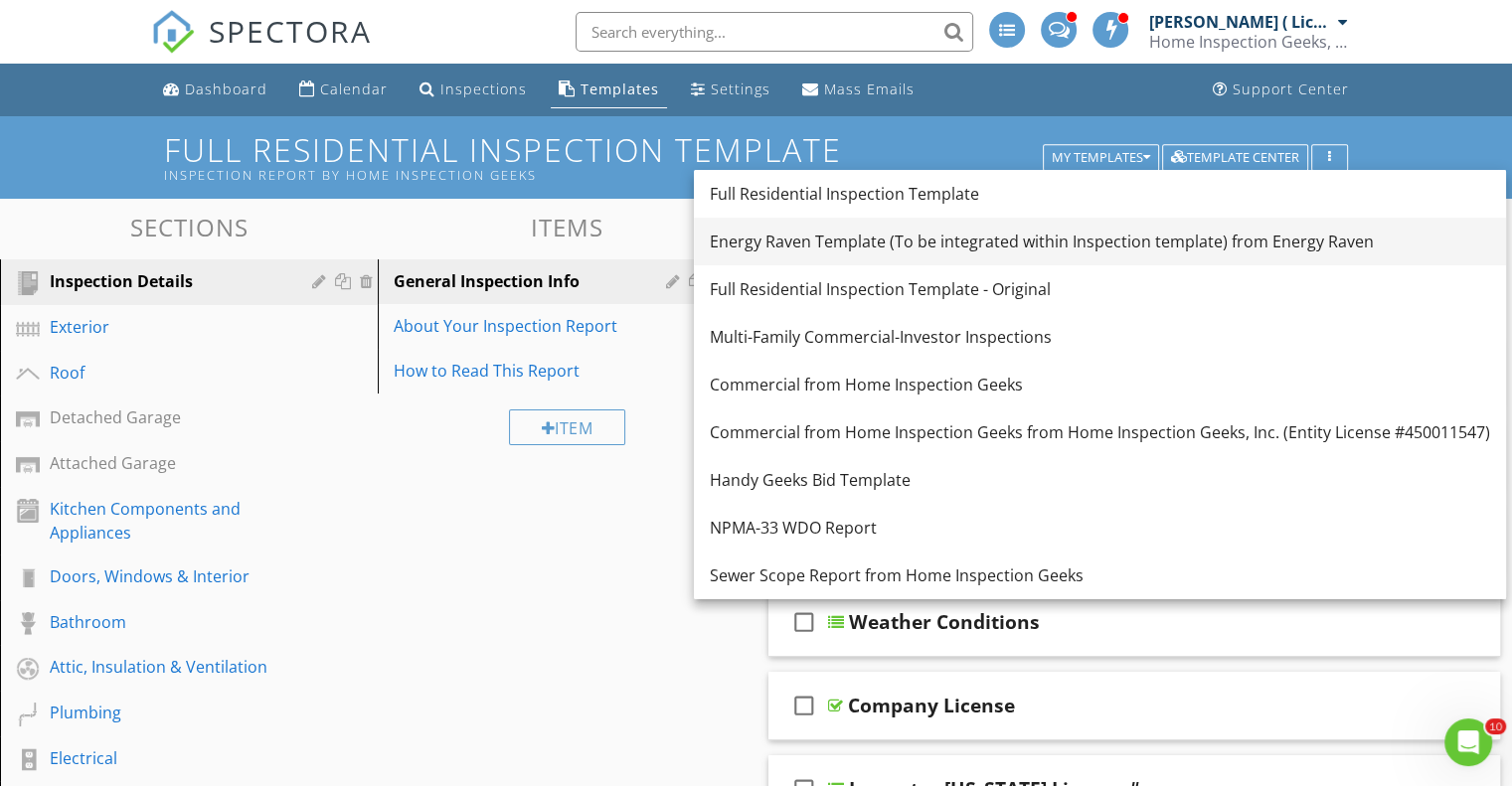 click on "Energy Raven Template (To be integrated within Inspection template) from Energy Raven" at bounding box center [1099, 241] 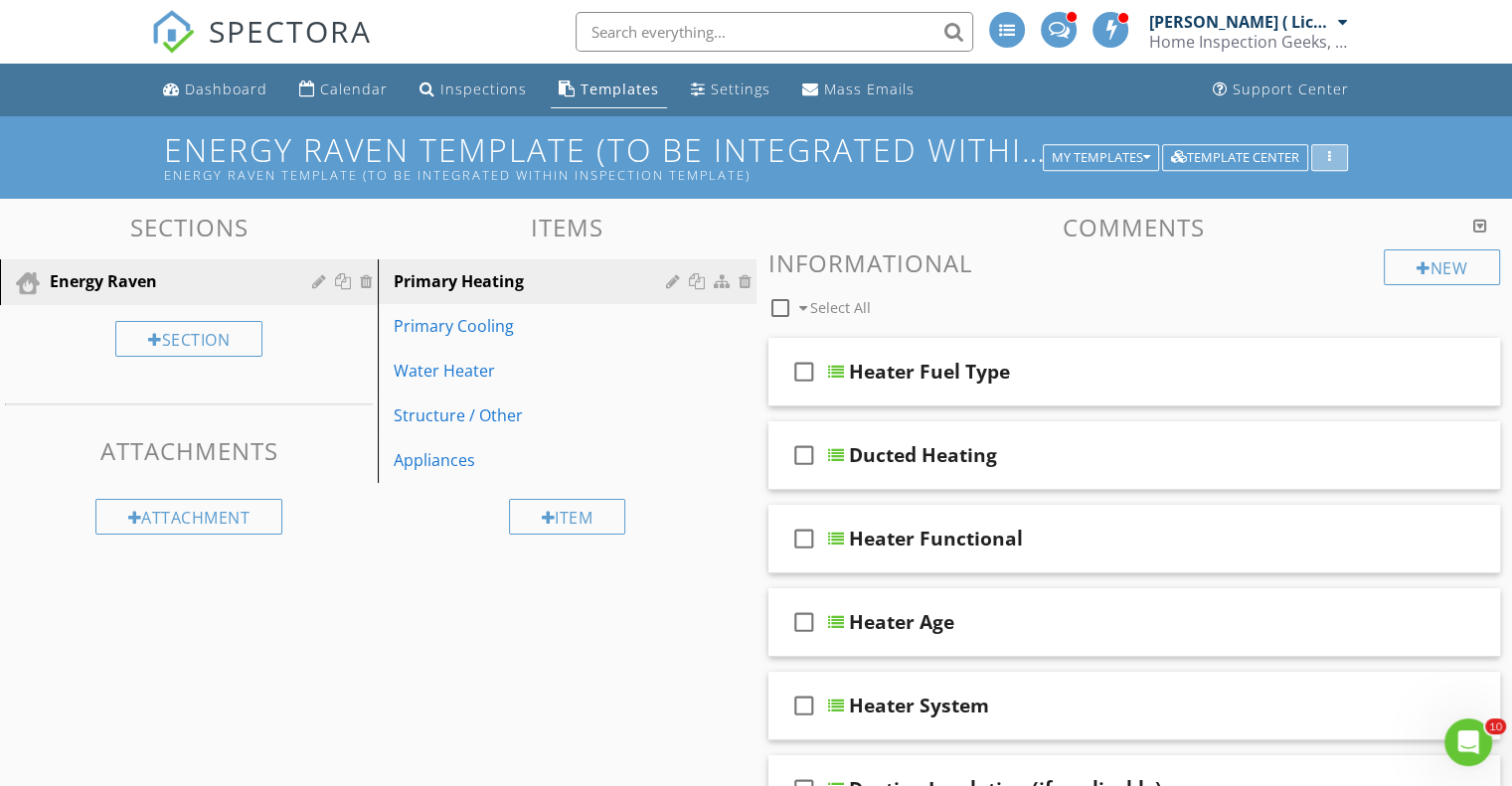 click at bounding box center (1329, 158) 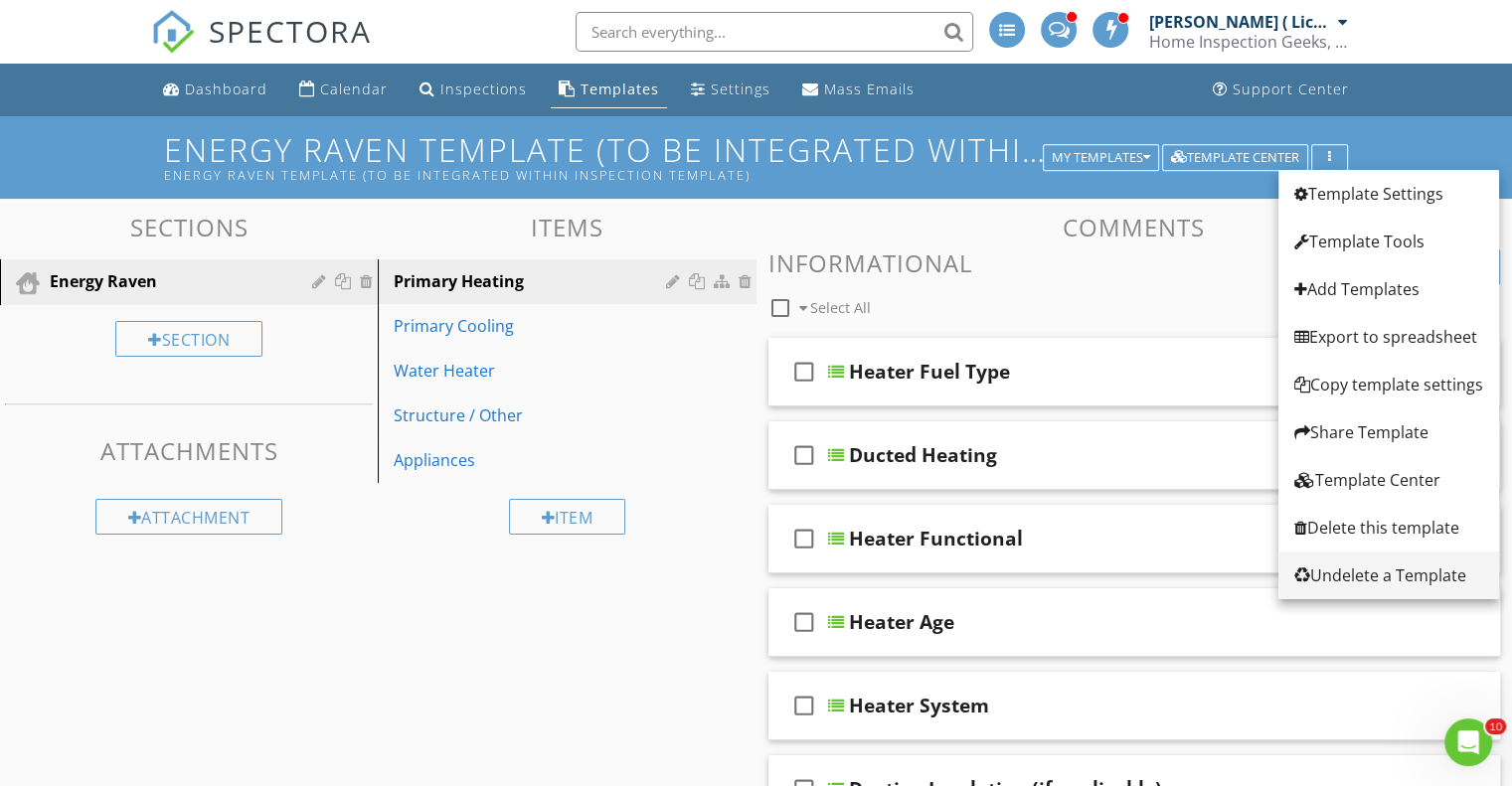 click on "Undelete a Template" at bounding box center (1389, 575) 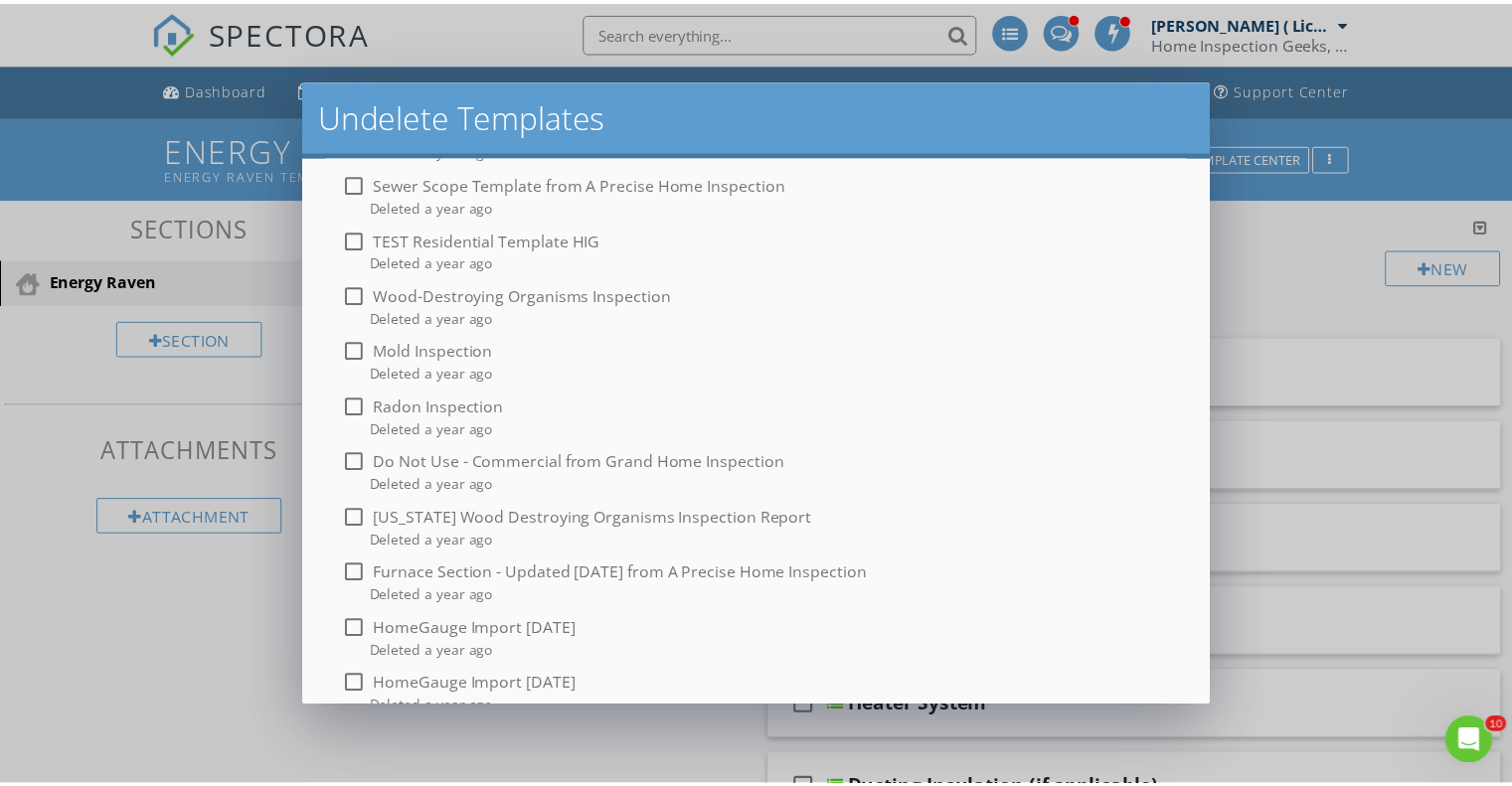 scroll, scrollTop: 0, scrollLeft: 0, axis: both 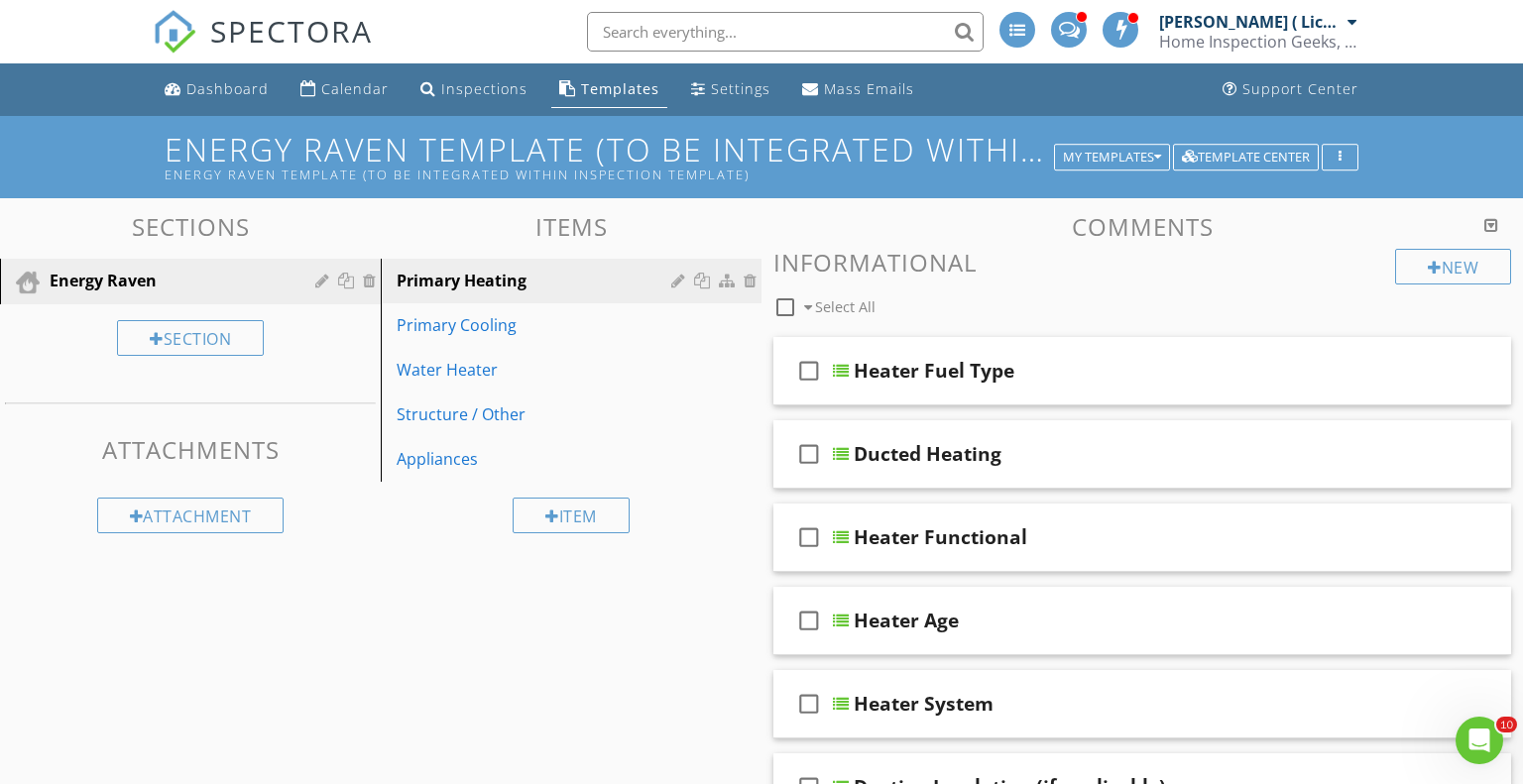 click at bounding box center [762, 392] 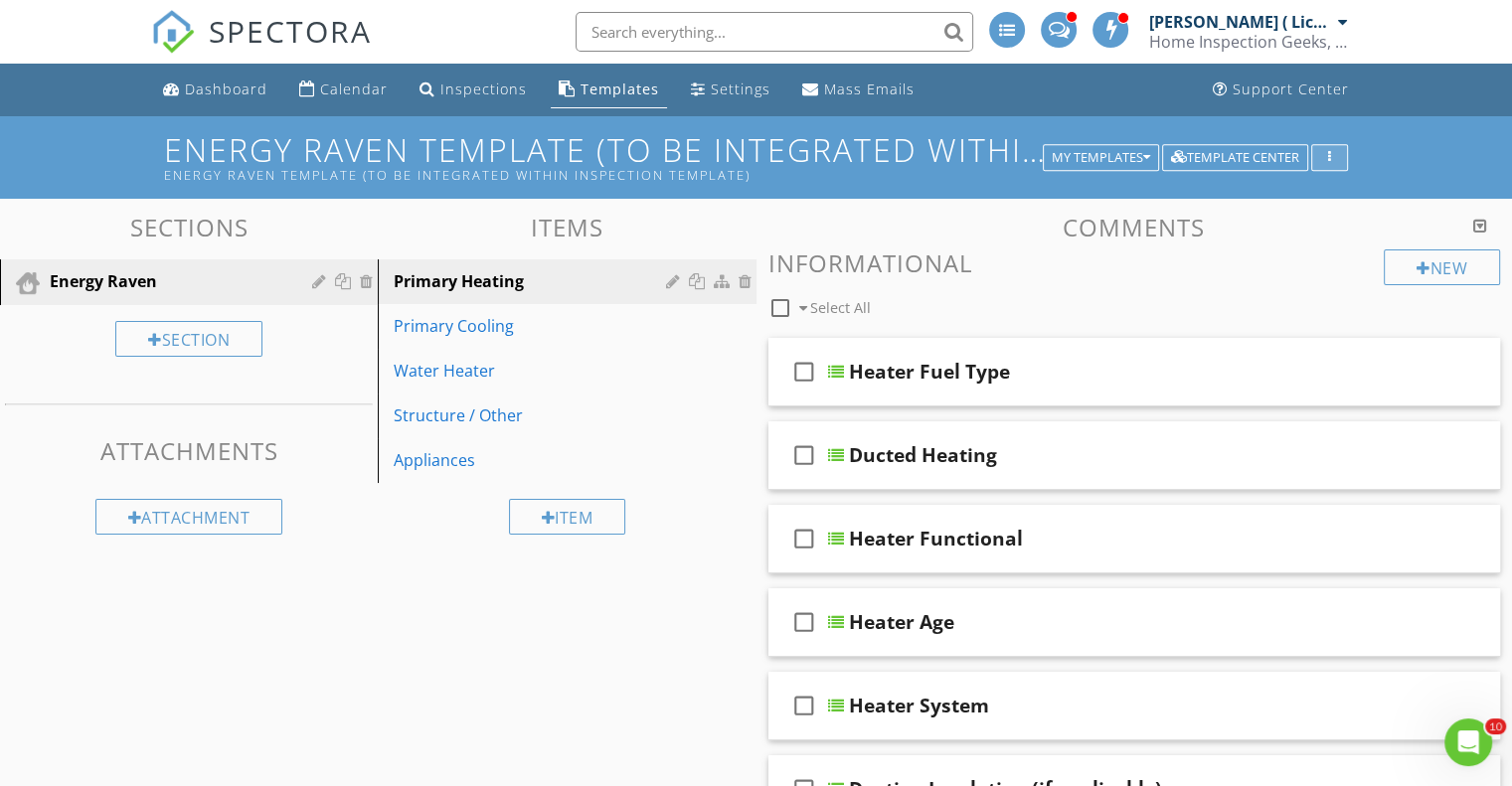 click at bounding box center (1329, 158) 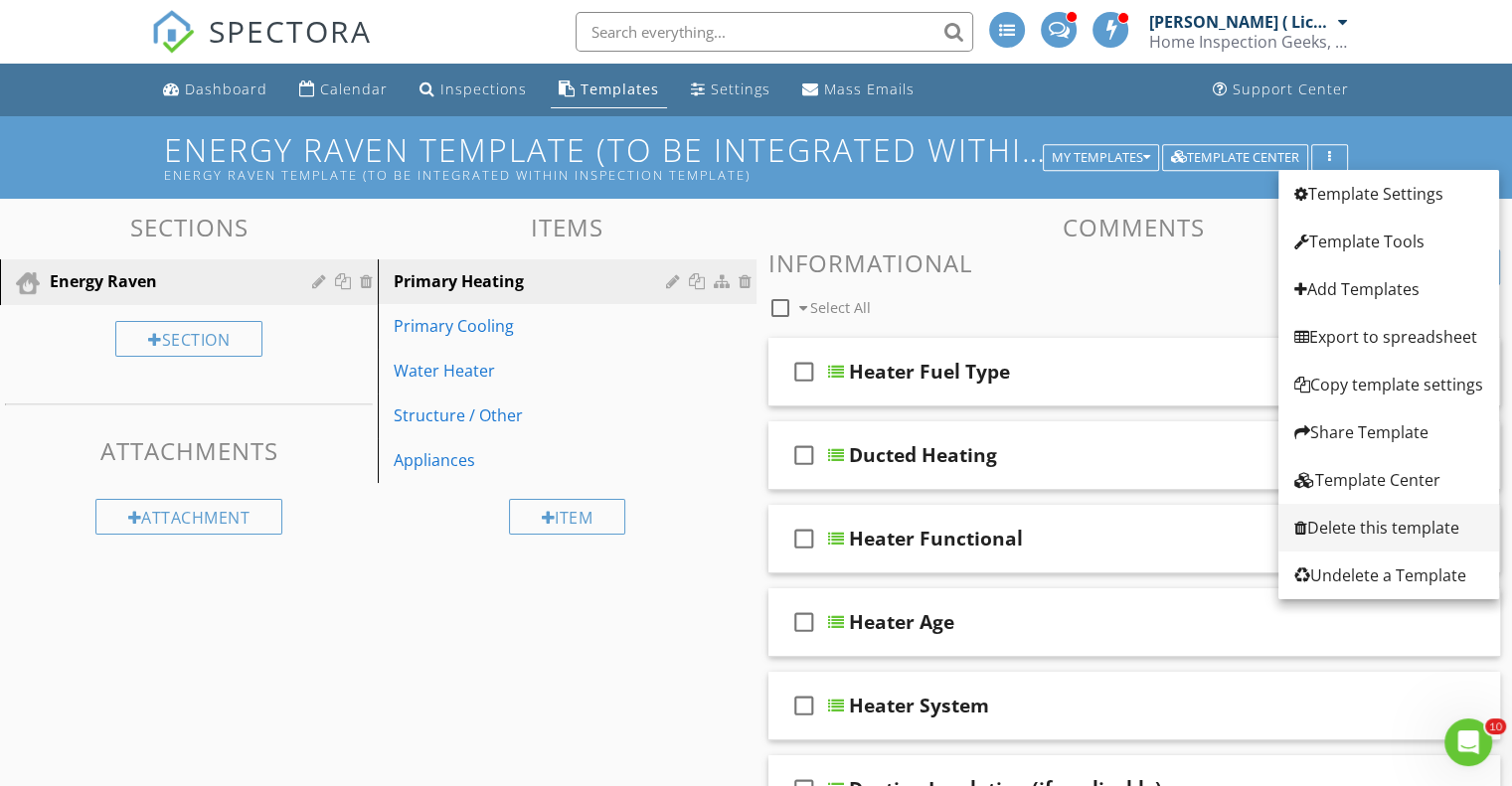 click on "Delete this template" at bounding box center (1389, 528) 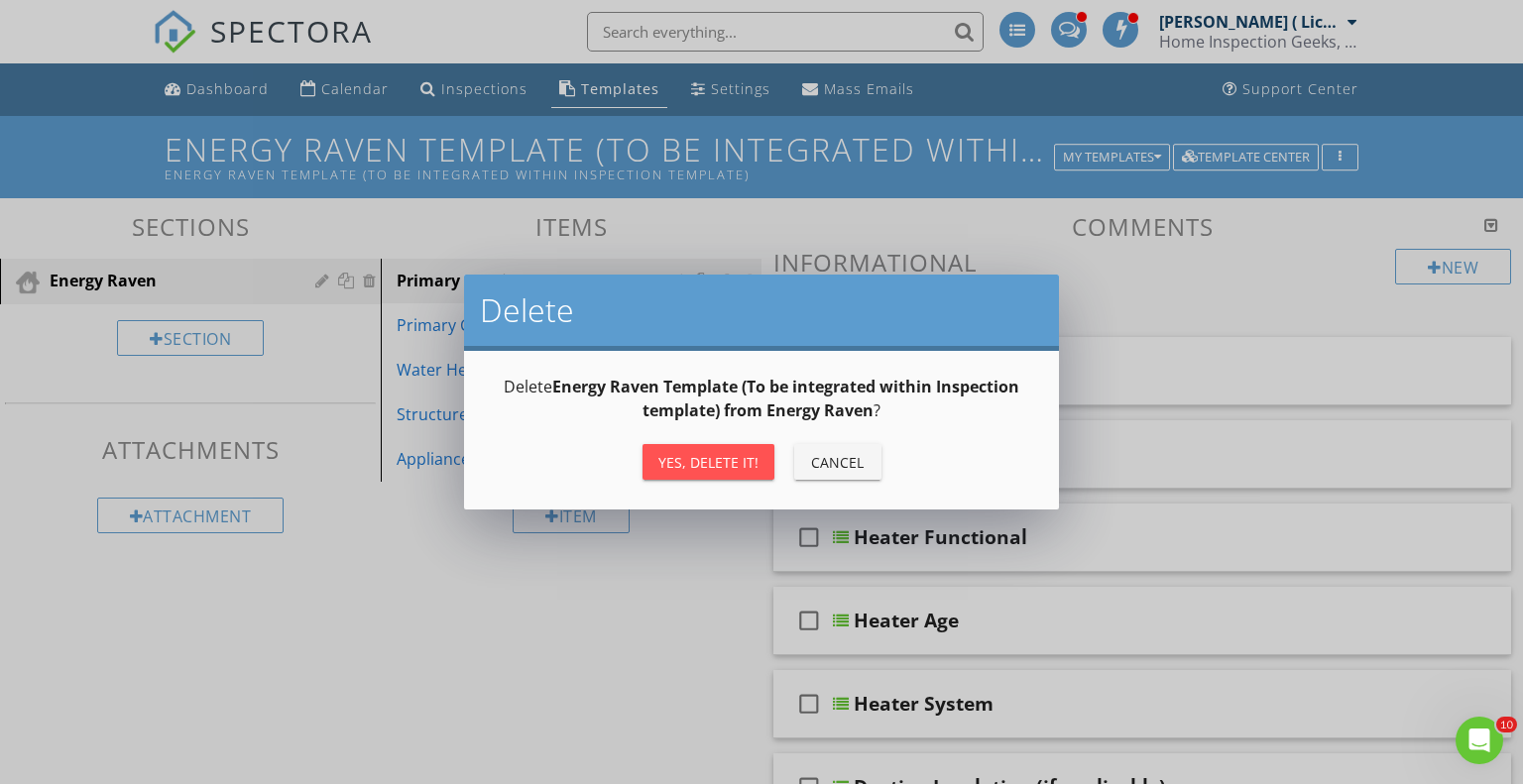 click on "Yes, Delete it!" at bounding box center (708, 462) 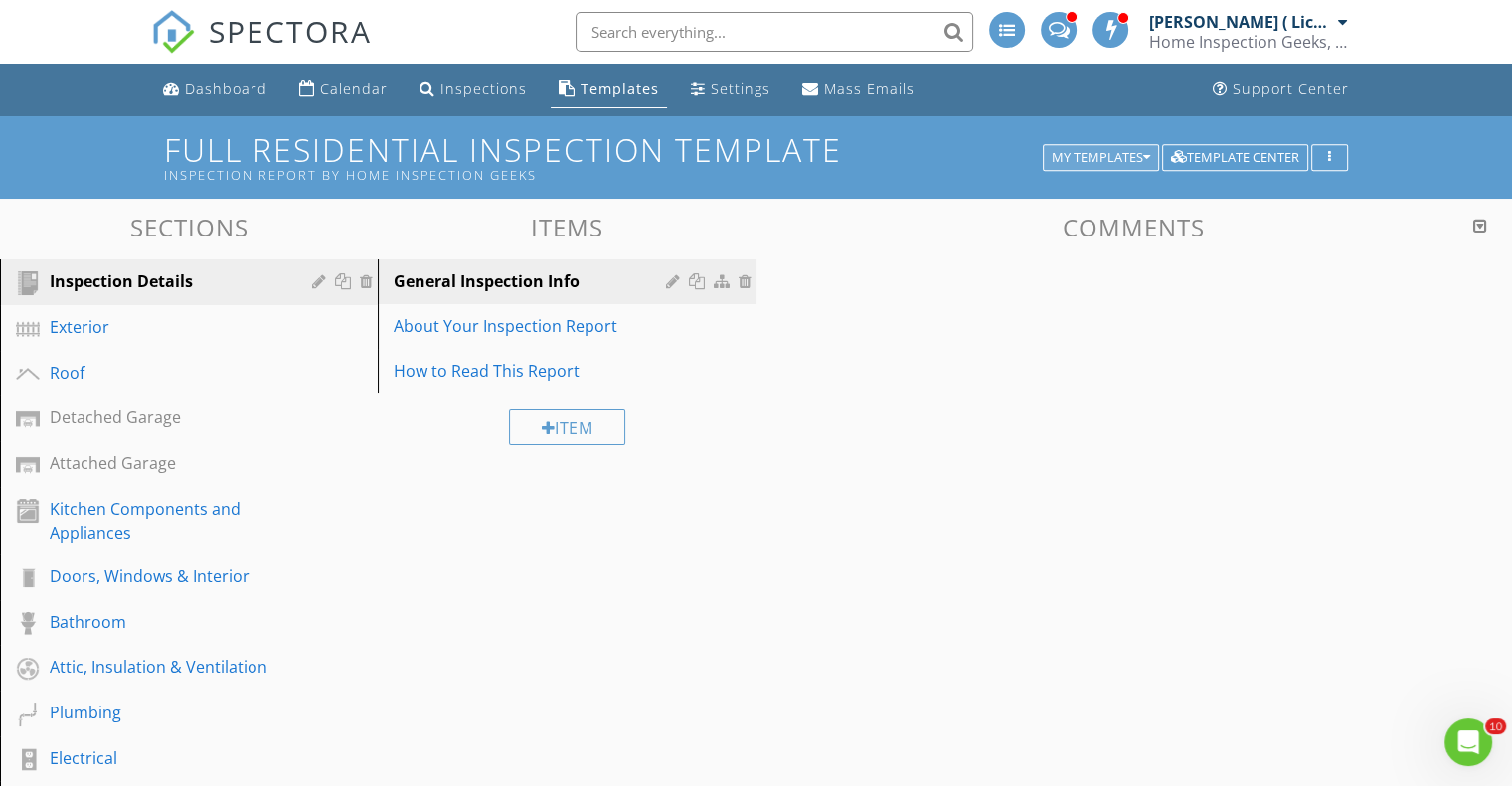 click on "My Templates" at bounding box center [1100, 158] 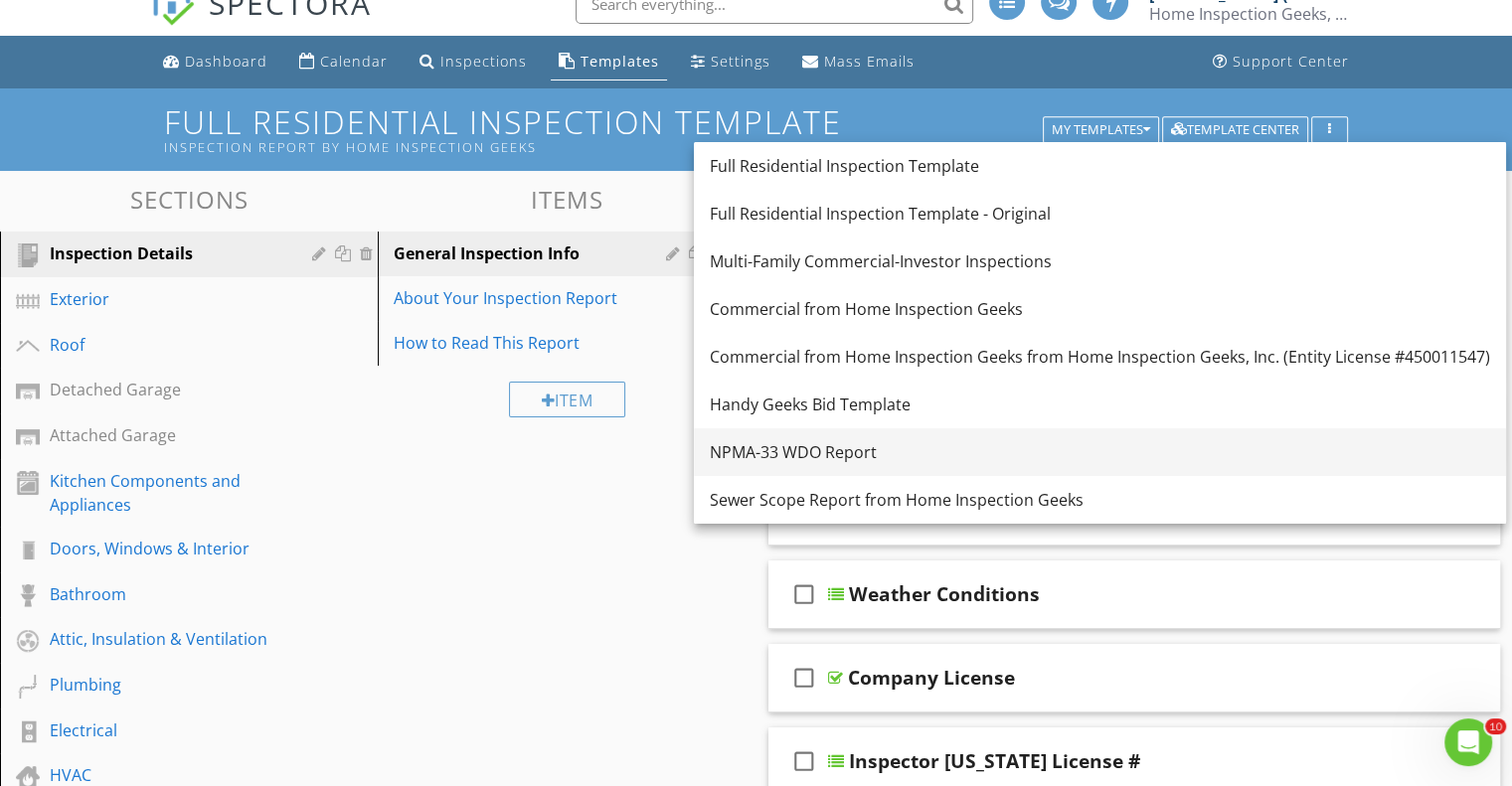 scroll, scrollTop: 0, scrollLeft: 0, axis: both 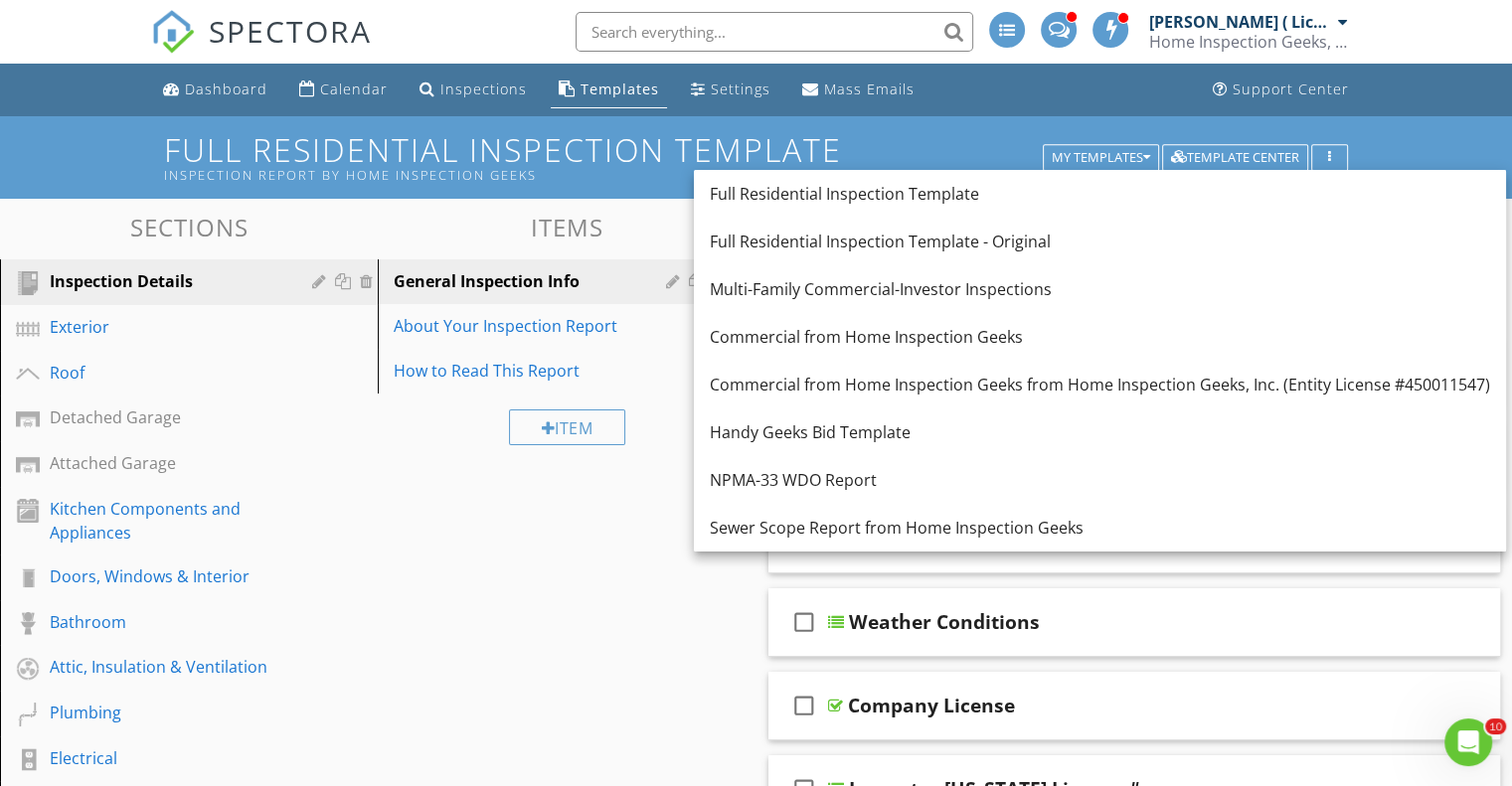 click on "Sections
Inspection Details           Exterior           Roof           Detached Garage           Attached Garage           Kitchen Components and Appliances           Doors, Windows & Interior           Bathroom           Attic, Insulation & Ventilation           Plumbing           Electrical           HVAC           Basement, Foundation, Crawlspace & Structure           Laundry           Chimney, Fireplace, or Stove           Crawlspace            Carport           Pests/Rodents           Sewer Scope           Checklist           Garage Space (For Condos/Townhouses)
Section
Attachments
Attachment
Items
General Inspection Info           About Your Inspection Report           How to Read This Report
Item
Comments
New
Informational   check_box_outline_blank     Select All" at bounding box center (756, 923) 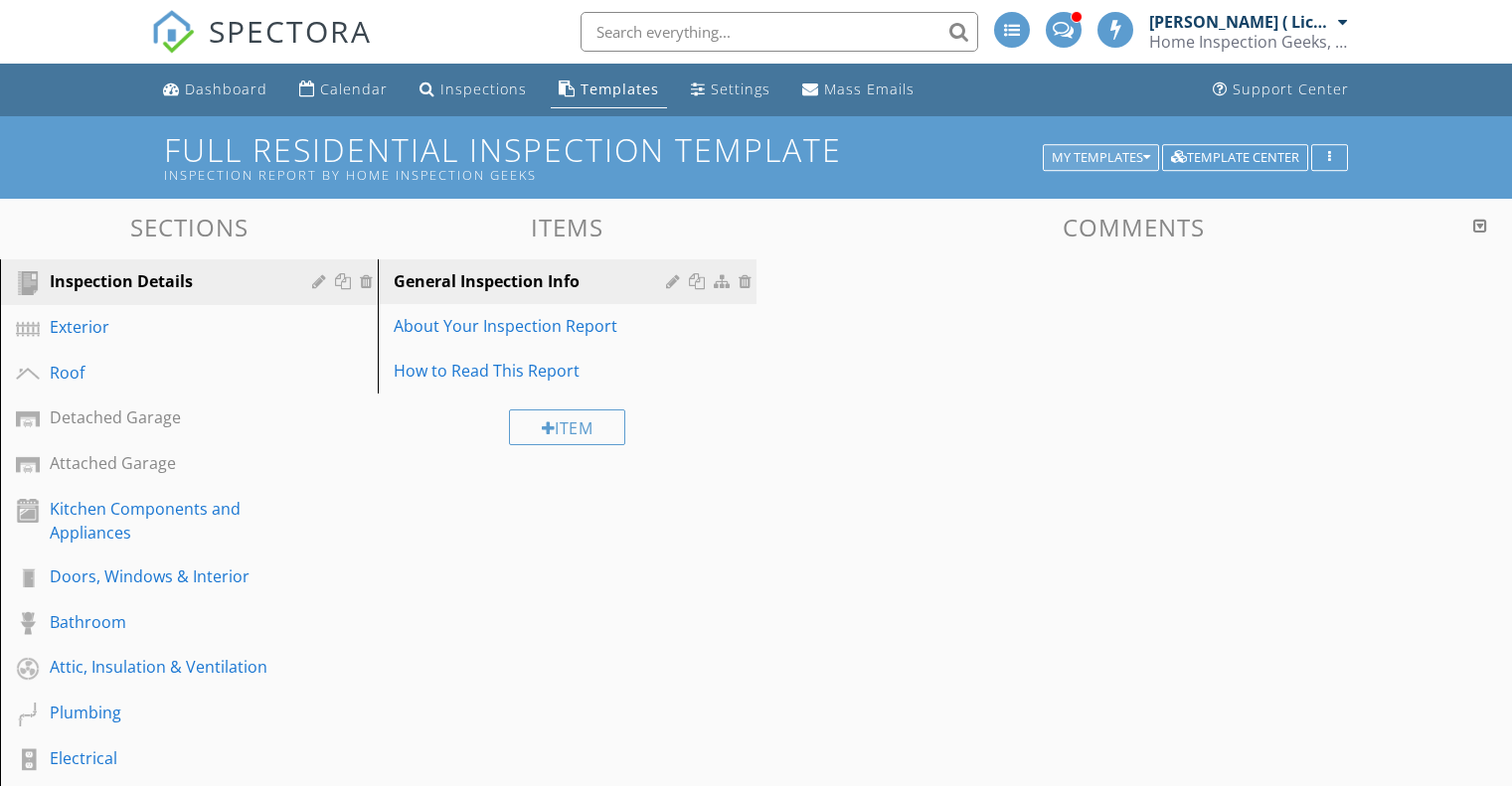 scroll, scrollTop: 0, scrollLeft: 0, axis: both 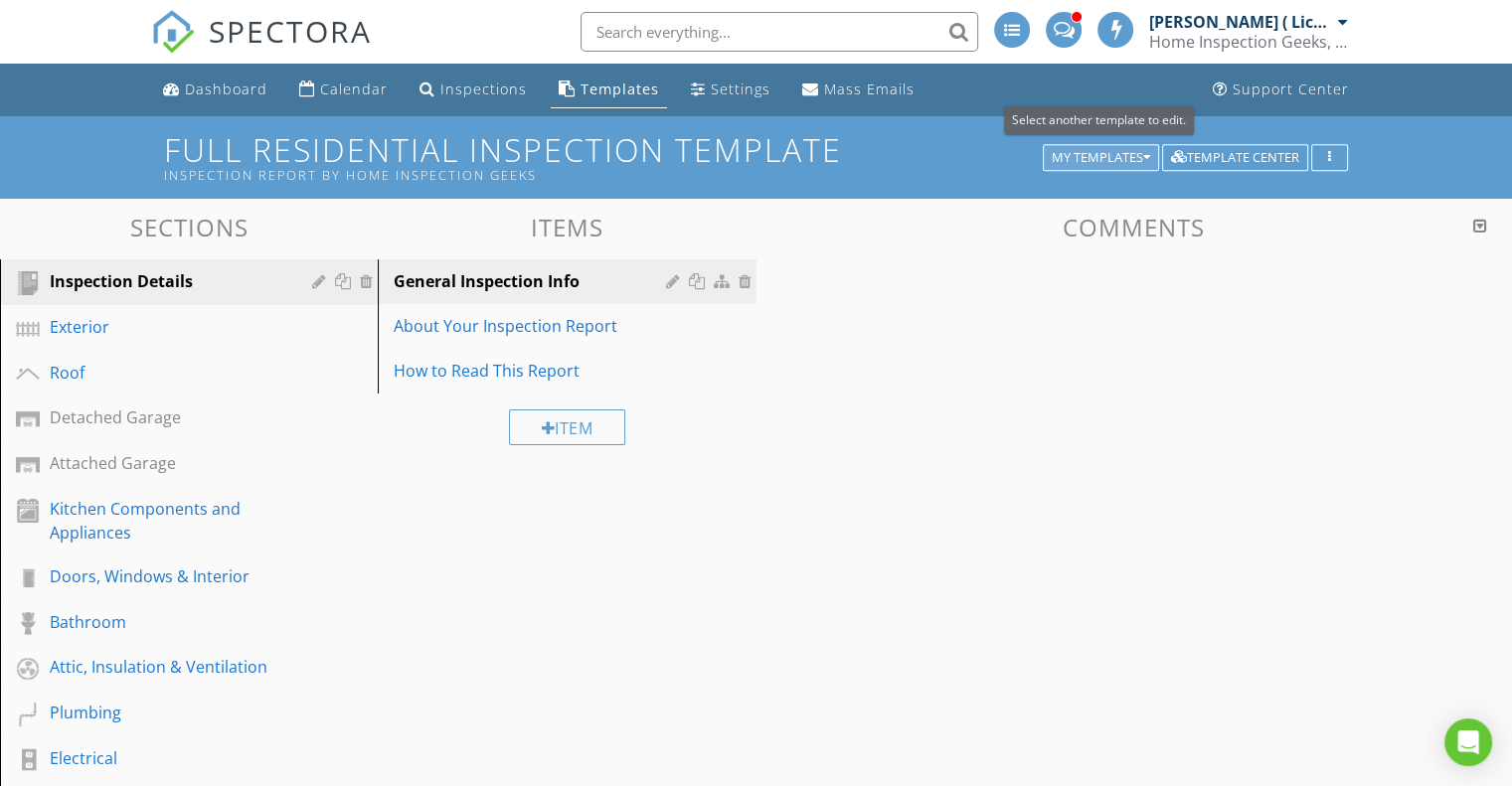 click on "My Templates" at bounding box center (1100, 158) 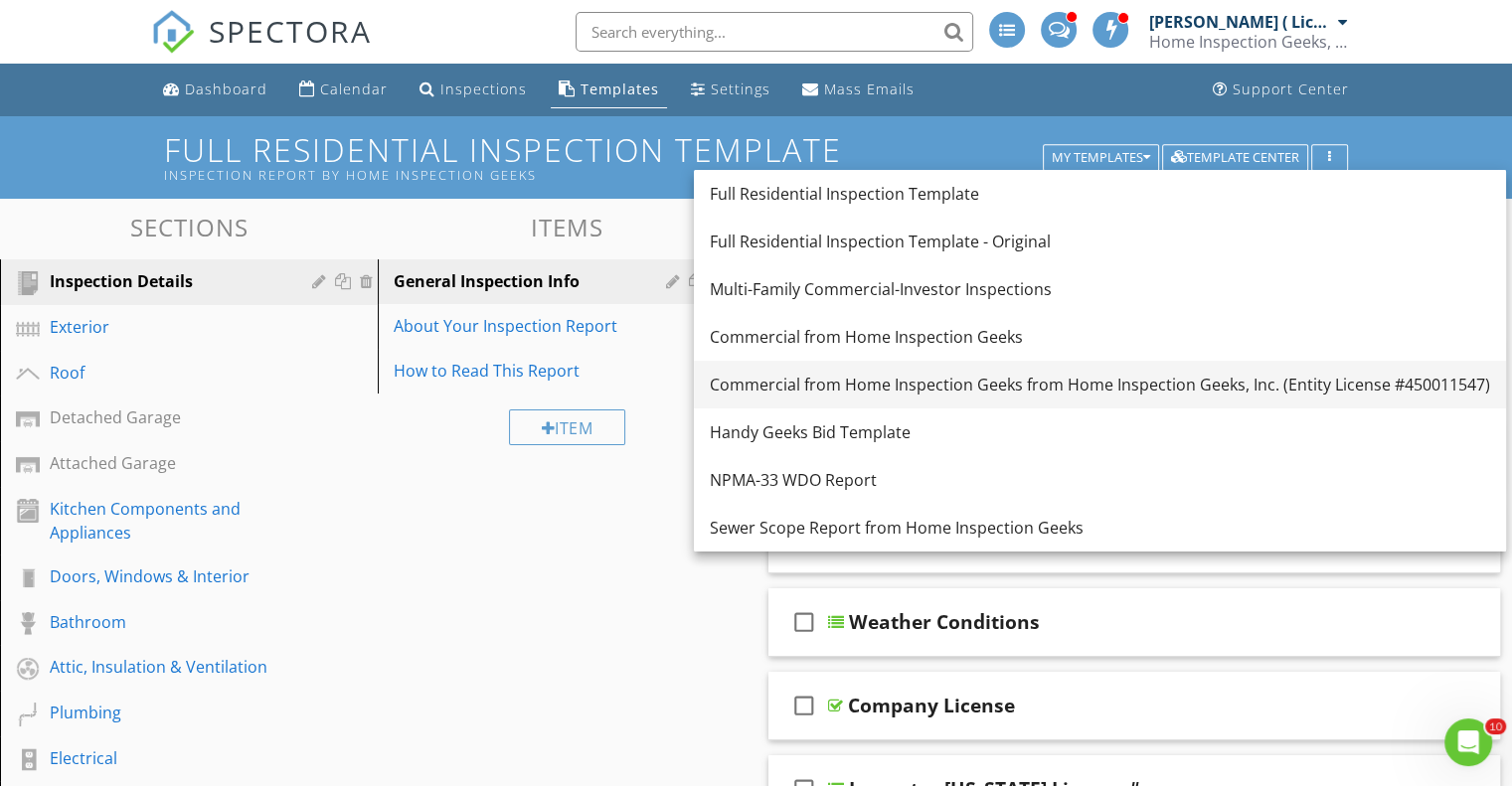 scroll, scrollTop: 0, scrollLeft: 0, axis: both 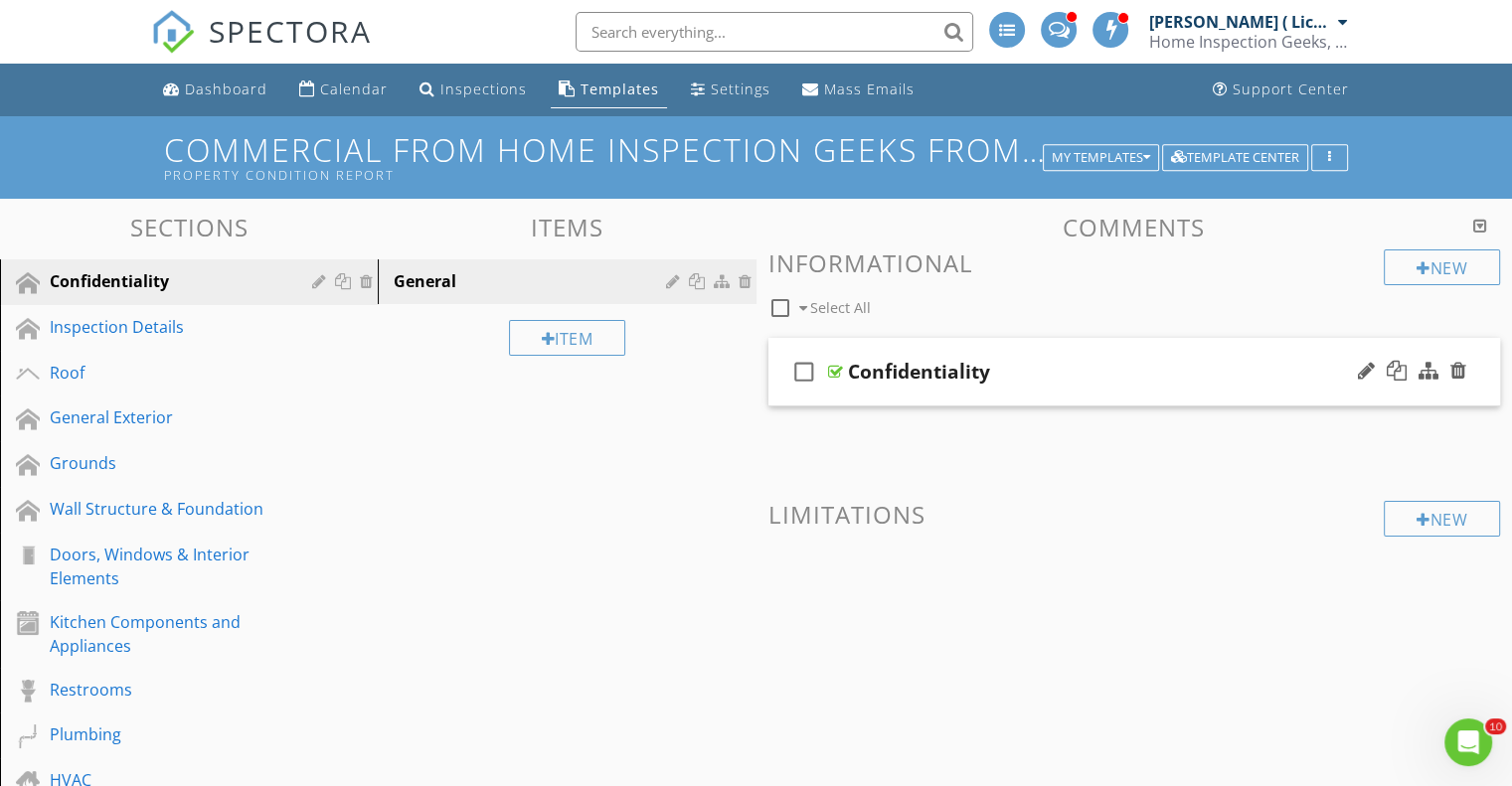 click on "Confidentiality" at bounding box center [1107, 372] 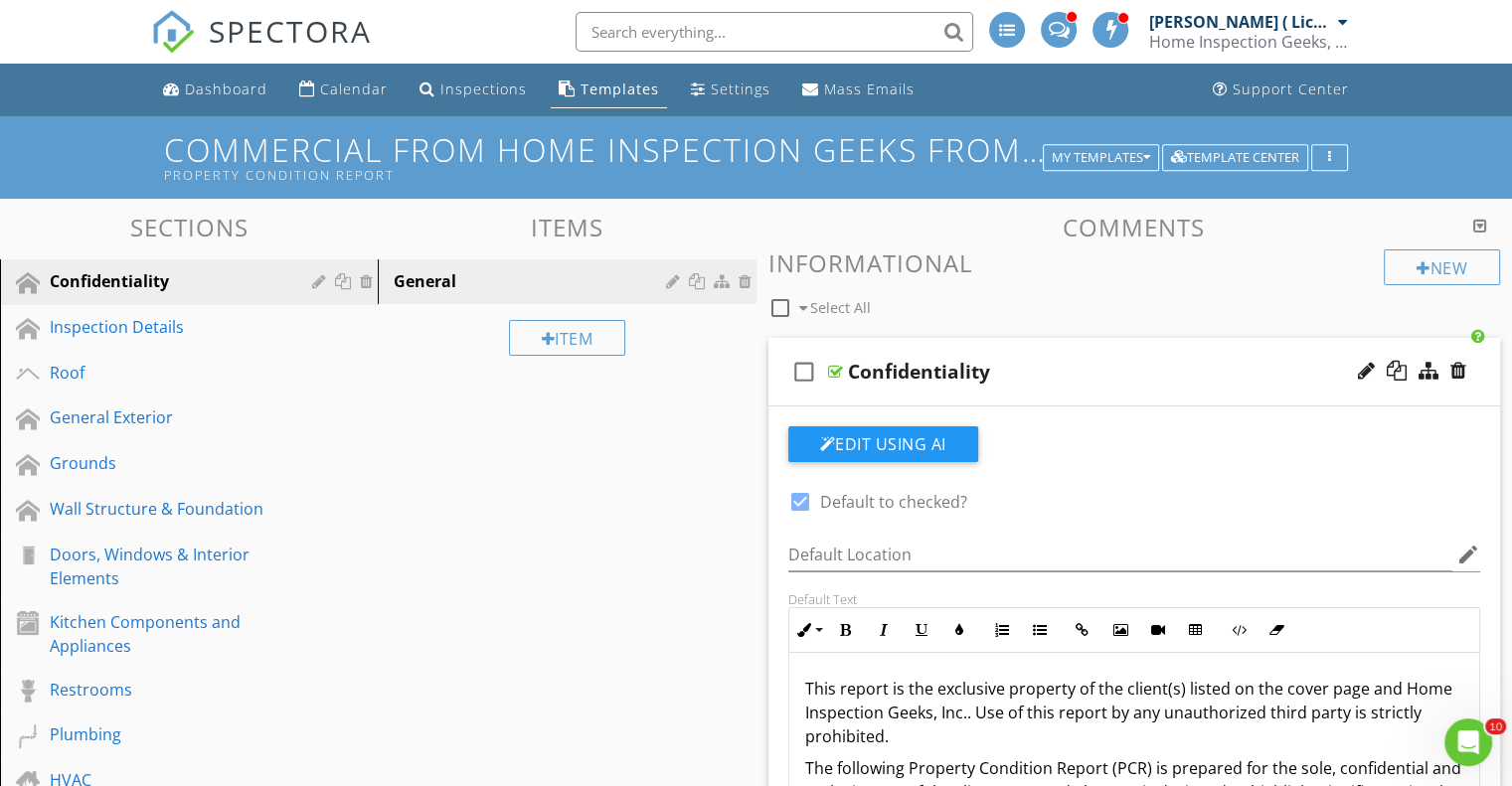 click on "Confidentiality" at bounding box center (1107, 372) 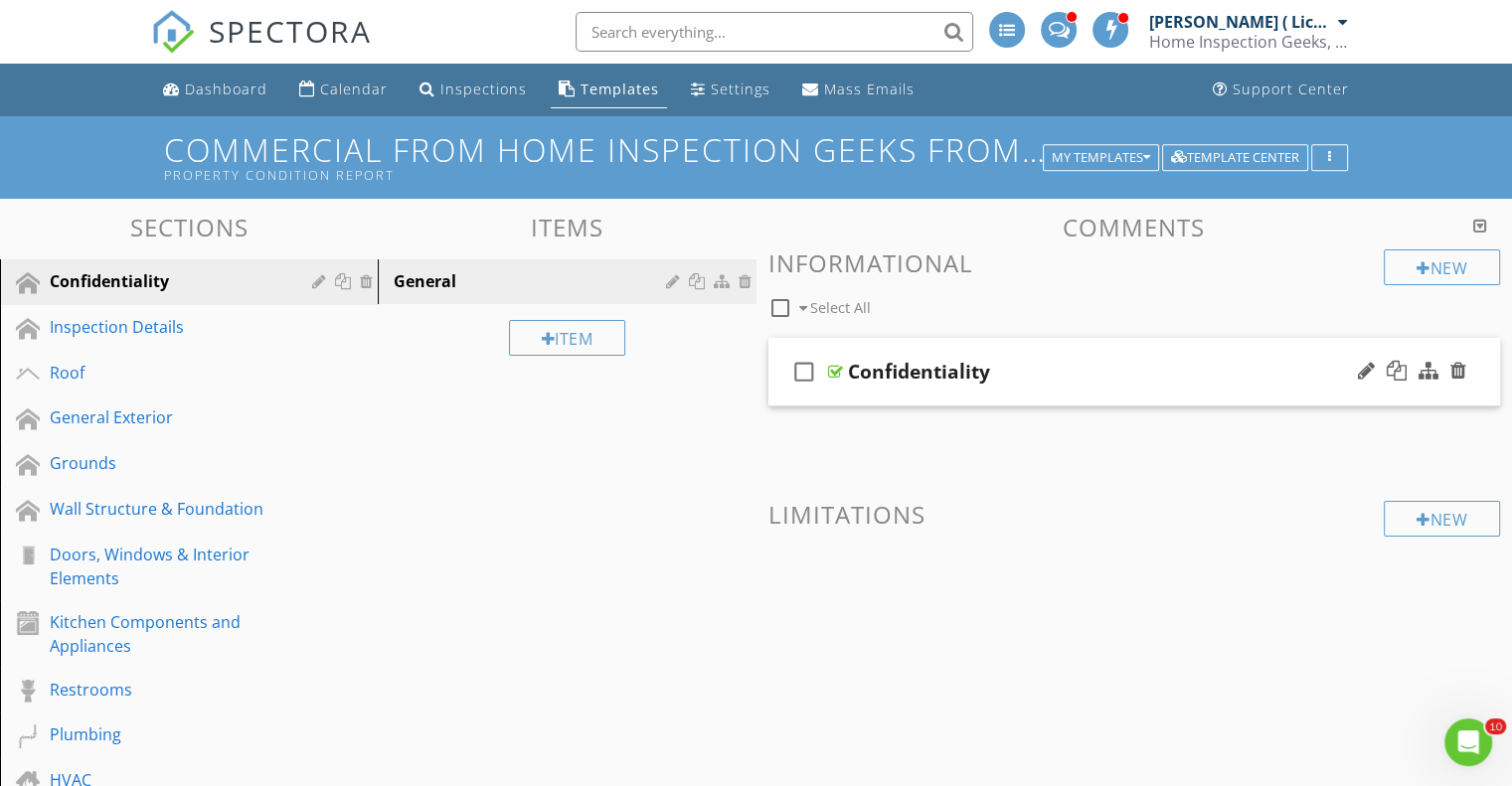click on "Confidentiality" at bounding box center (1107, 372) 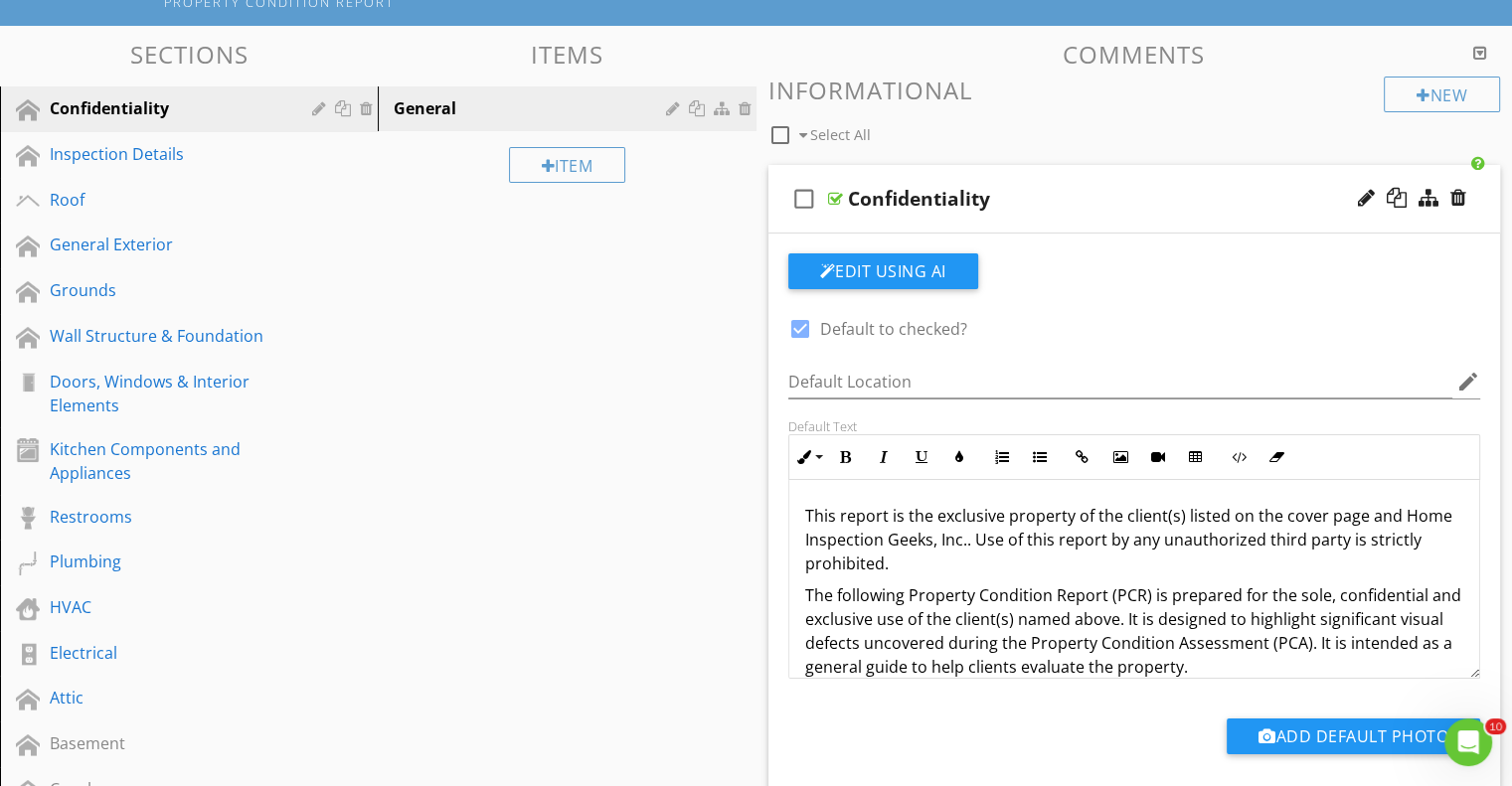 scroll, scrollTop: 199, scrollLeft: 0, axis: vertical 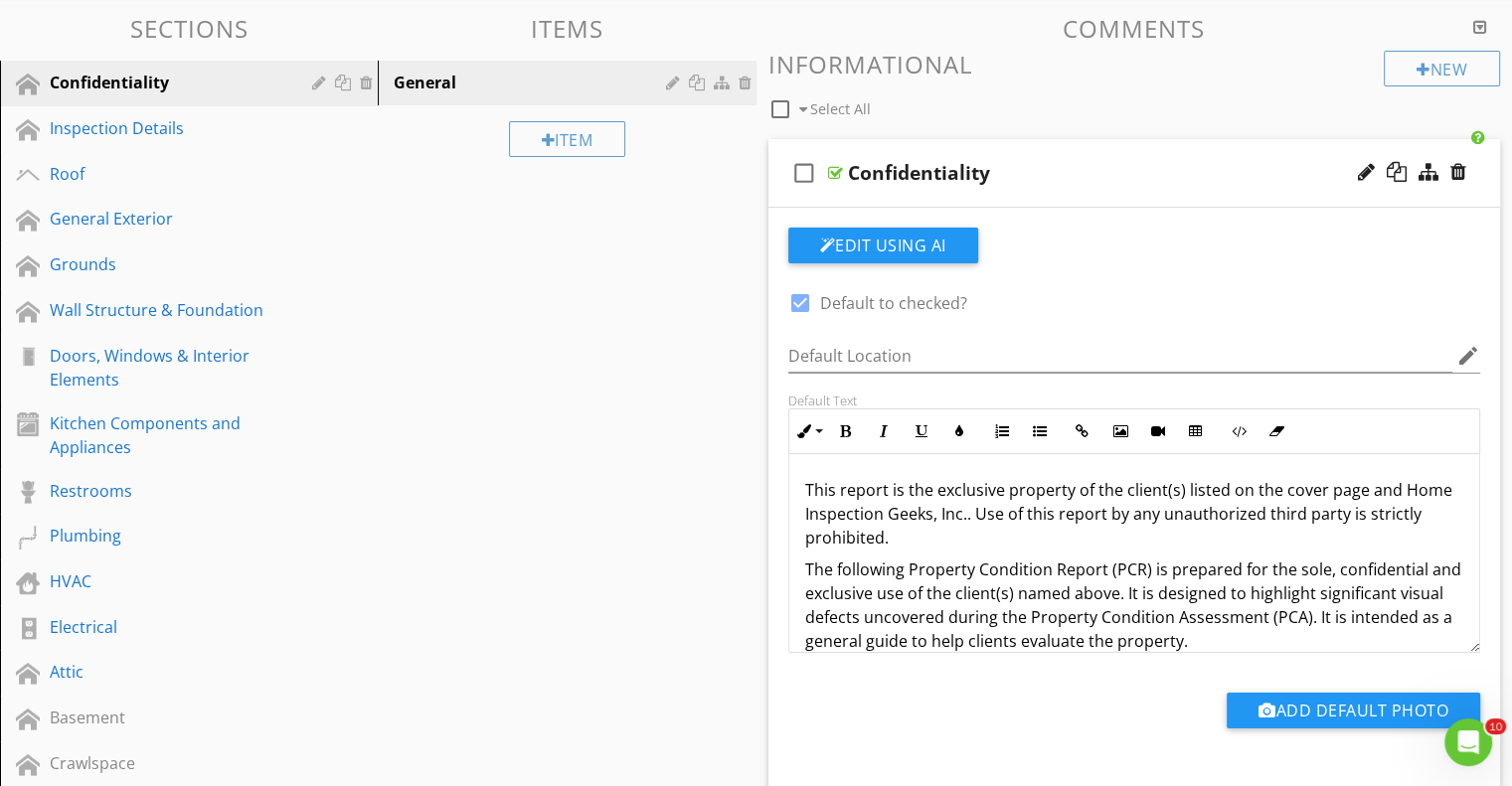 click on "check_box_outline_blank
Confidentiality" at bounding box center (1134, 173) 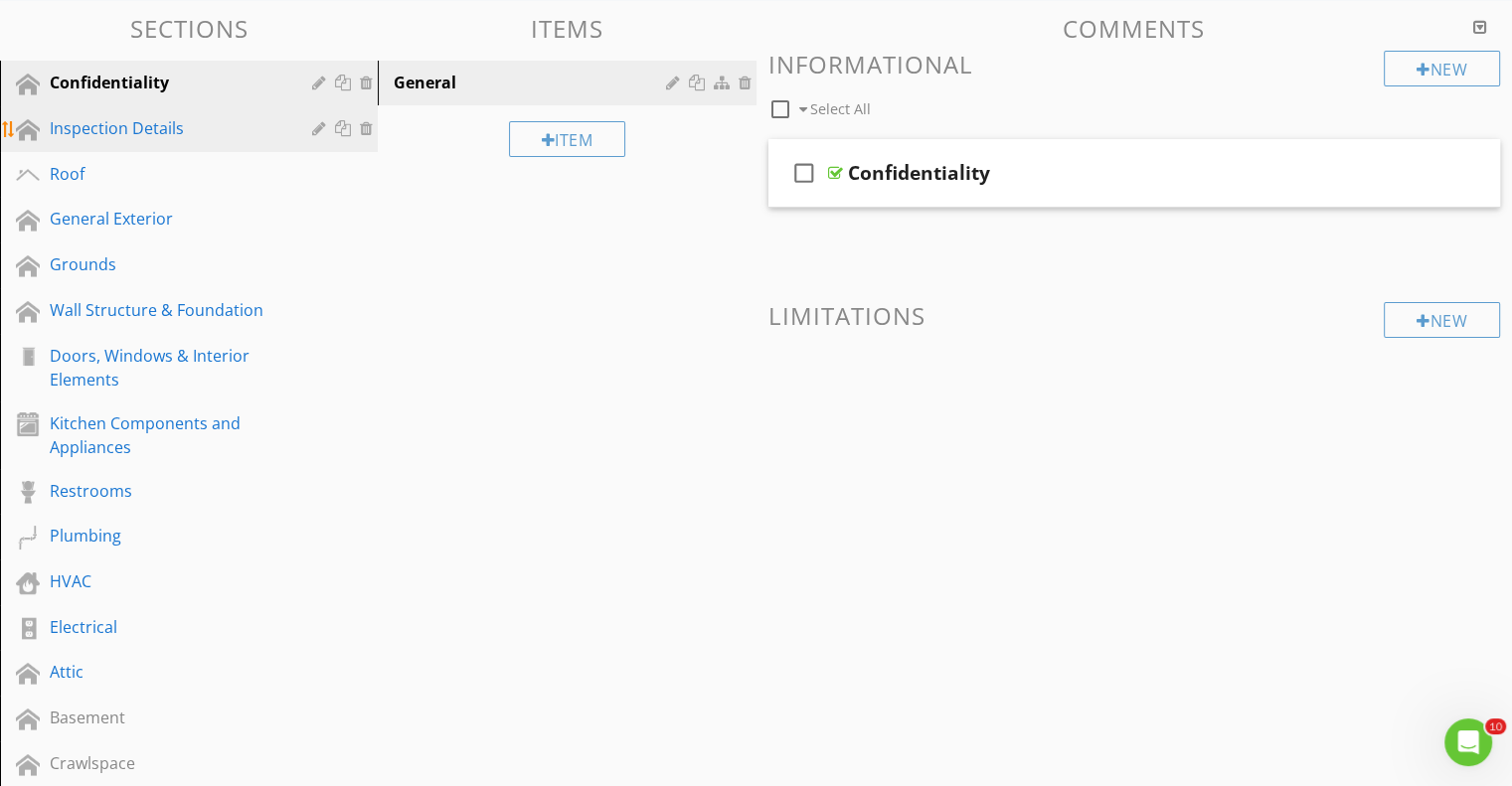 click on "Inspection Details" at bounding box center (192, 129) 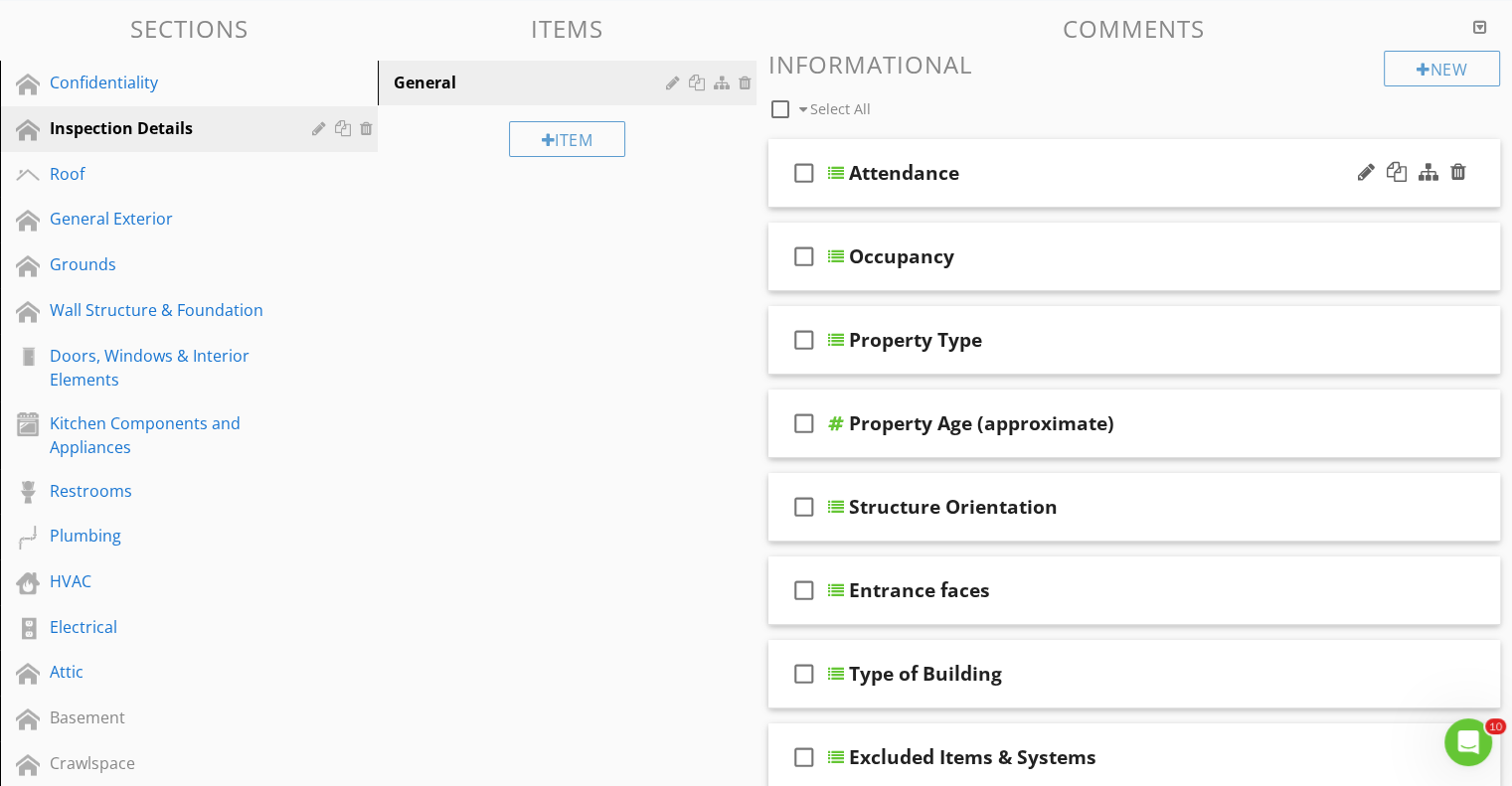 click on "check_box_outline_blank
Attendance" at bounding box center (1134, 173) 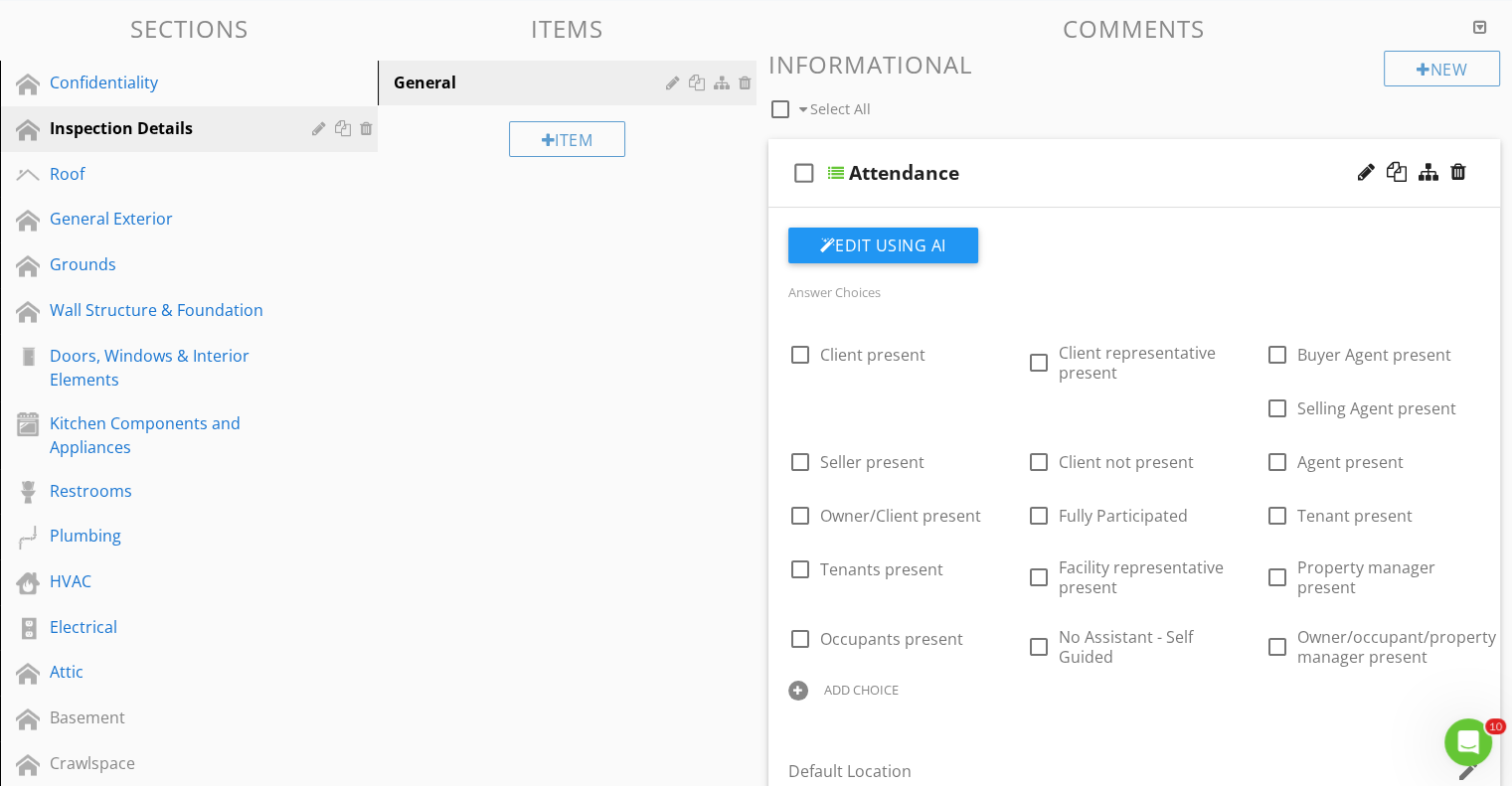 click on "check_box_outline_blank
Attendance" at bounding box center [1134, 173] 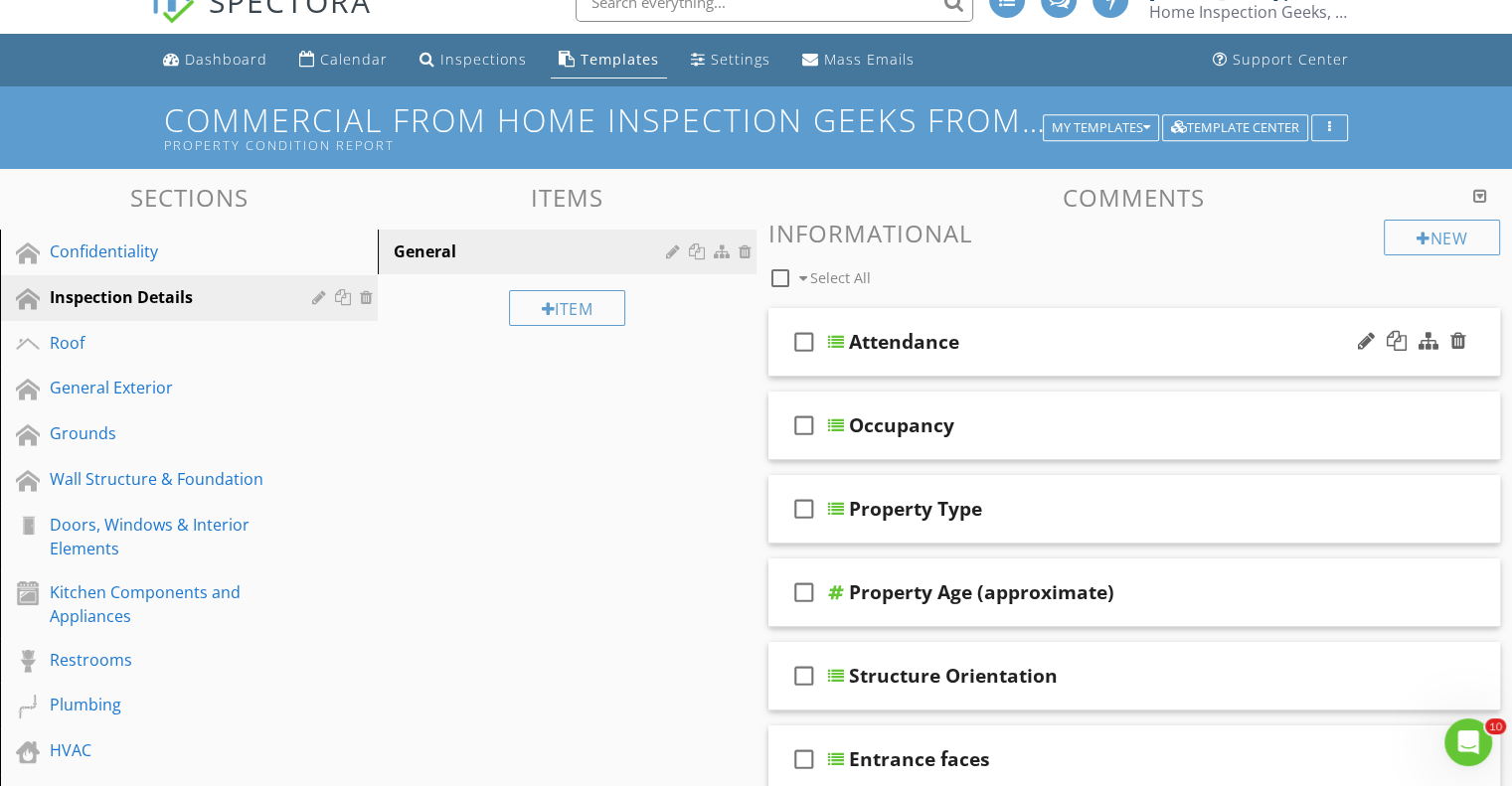 scroll, scrollTop: 0, scrollLeft: 0, axis: both 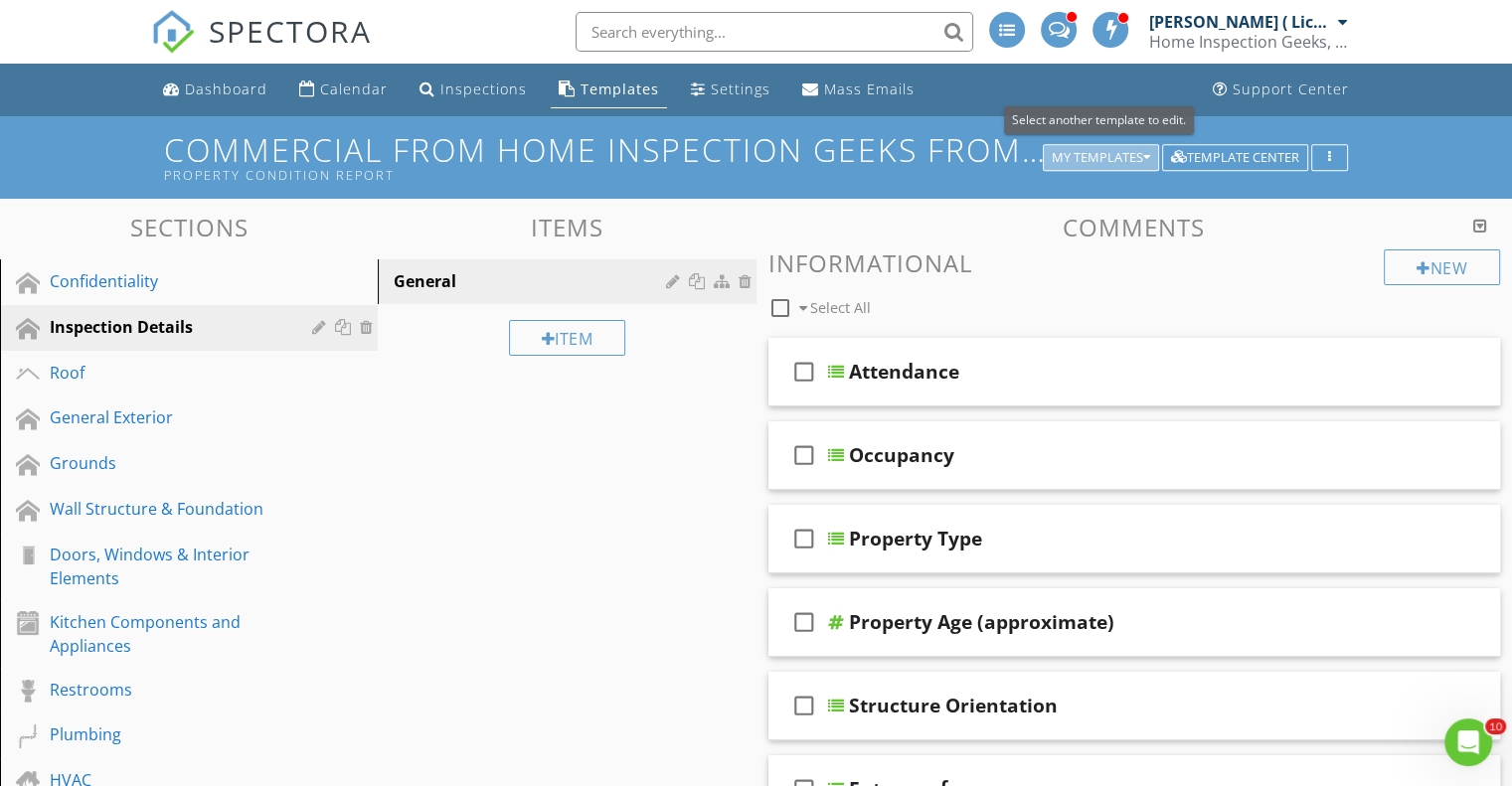 click on "My Templates" at bounding box center [1100, 158] 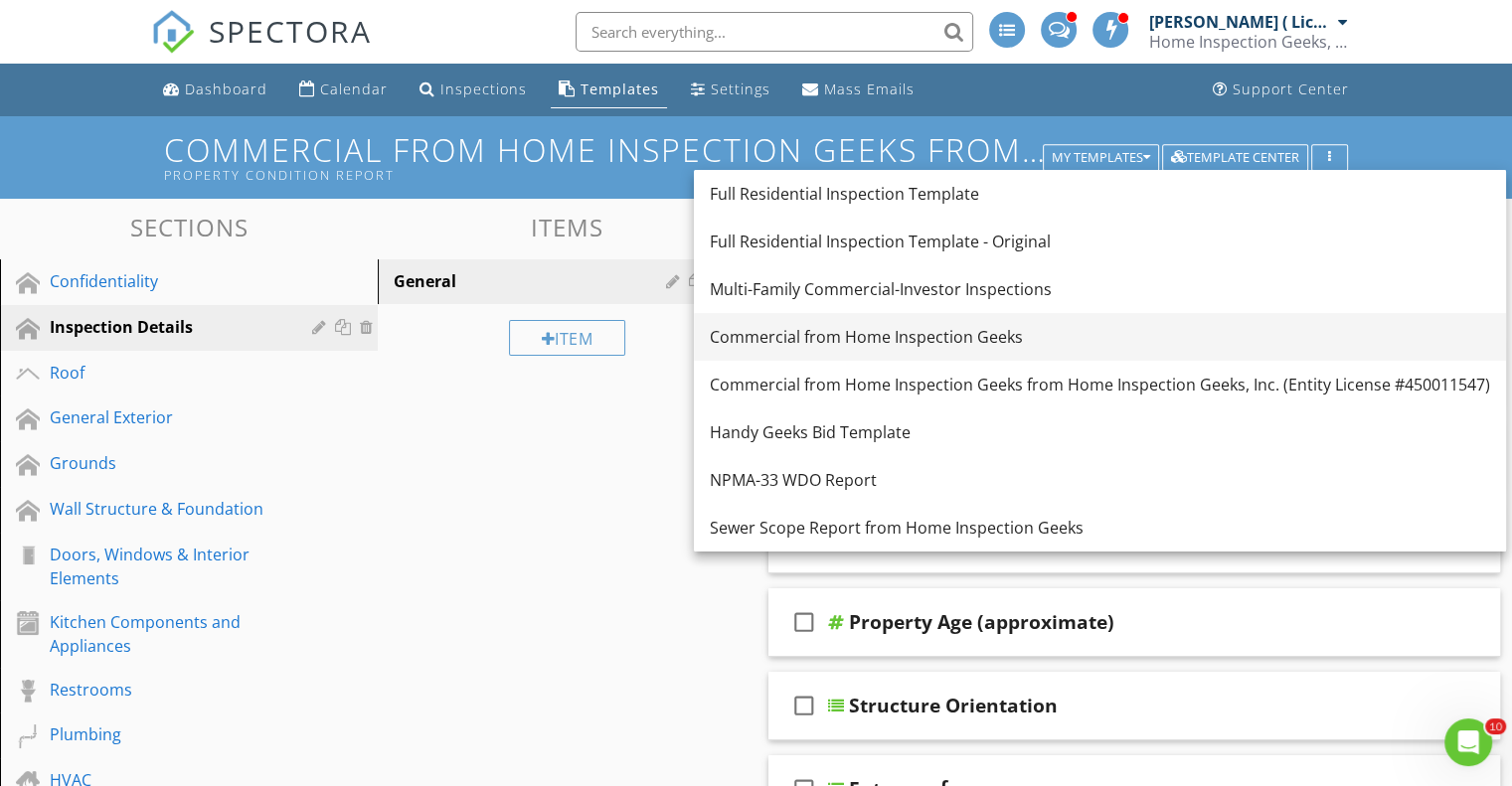 click on "Commercial from Home Inspection Geeks" at bounding box center [1099, 337] 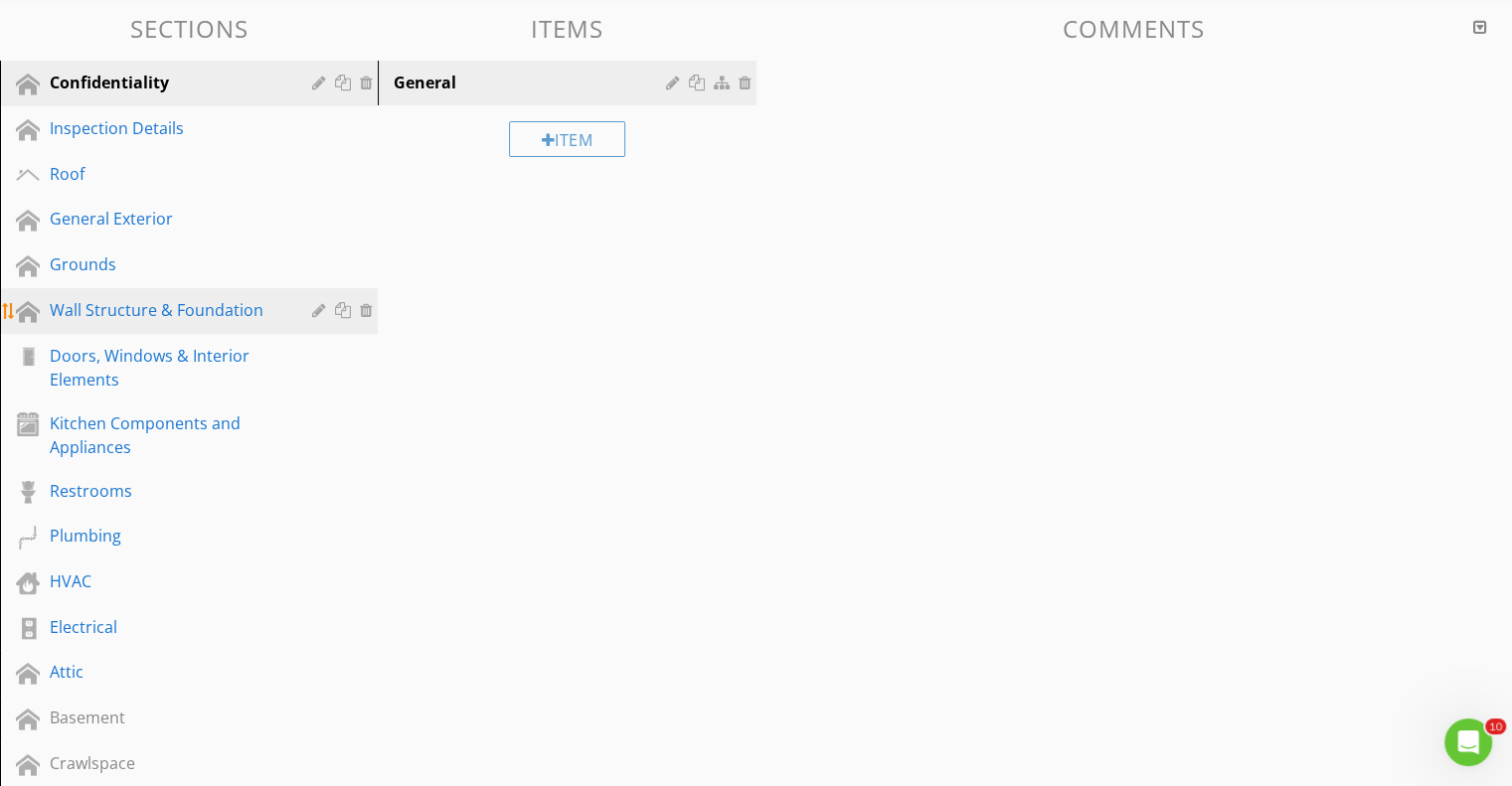 scroll, scrollTop: 99, scrollLeft: 0, axis: vertical 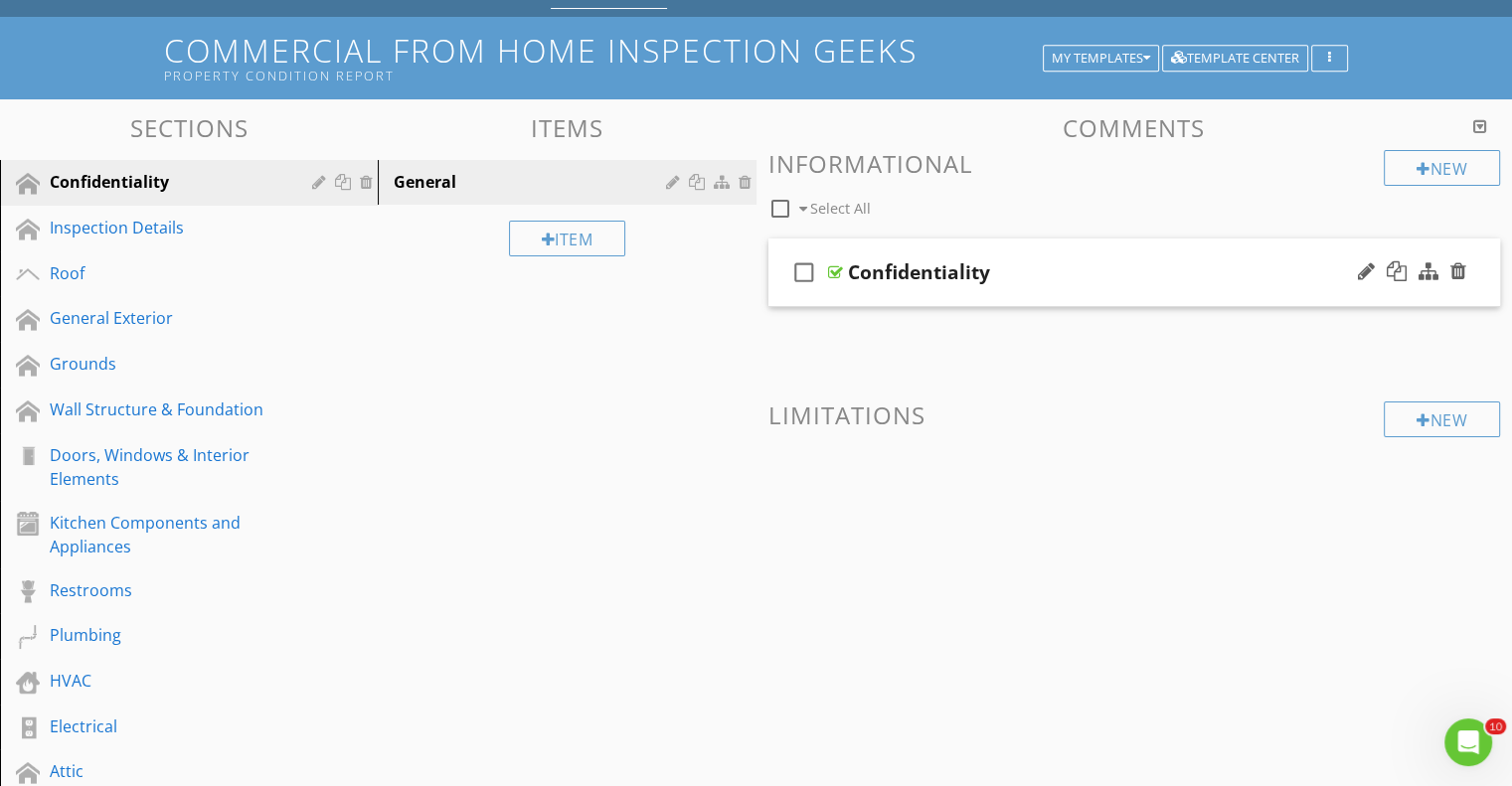click on "Confidentiality" at bounding box center [1107, 272] 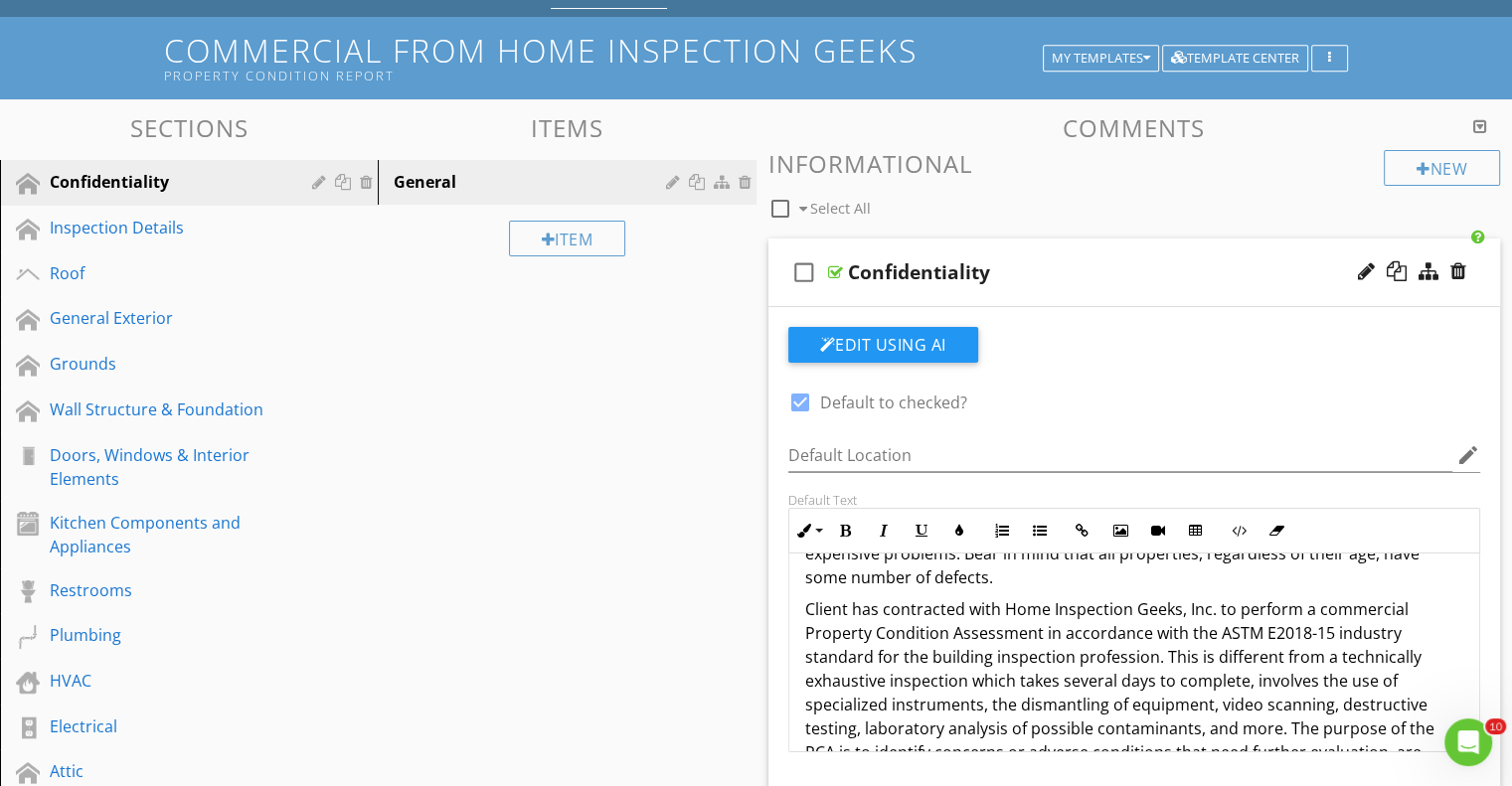 scroll, scrollTop: 580, scrollLeft: 0, axis: vertical 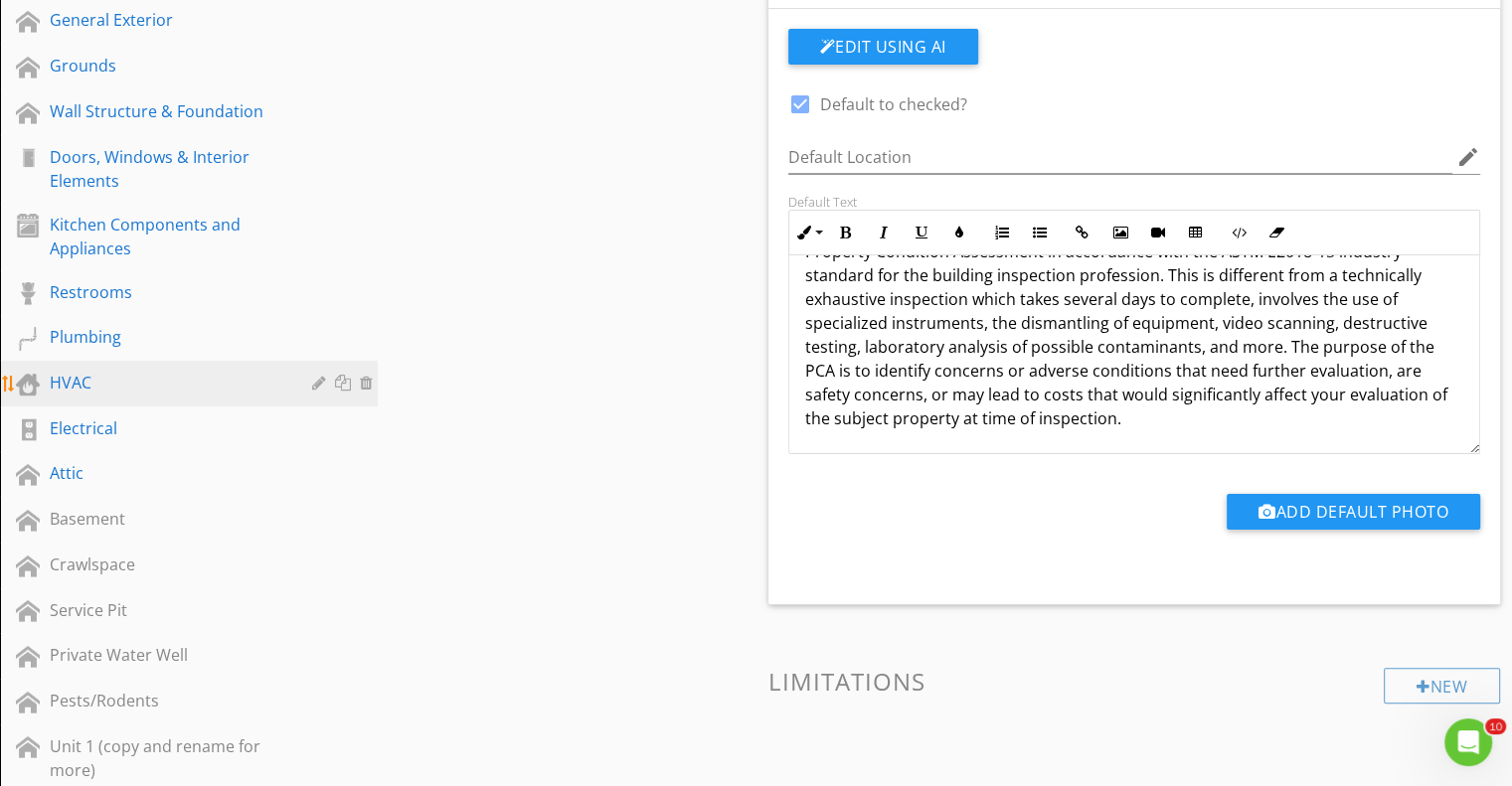 click on "HVAC" at bounding box center [166, 383] 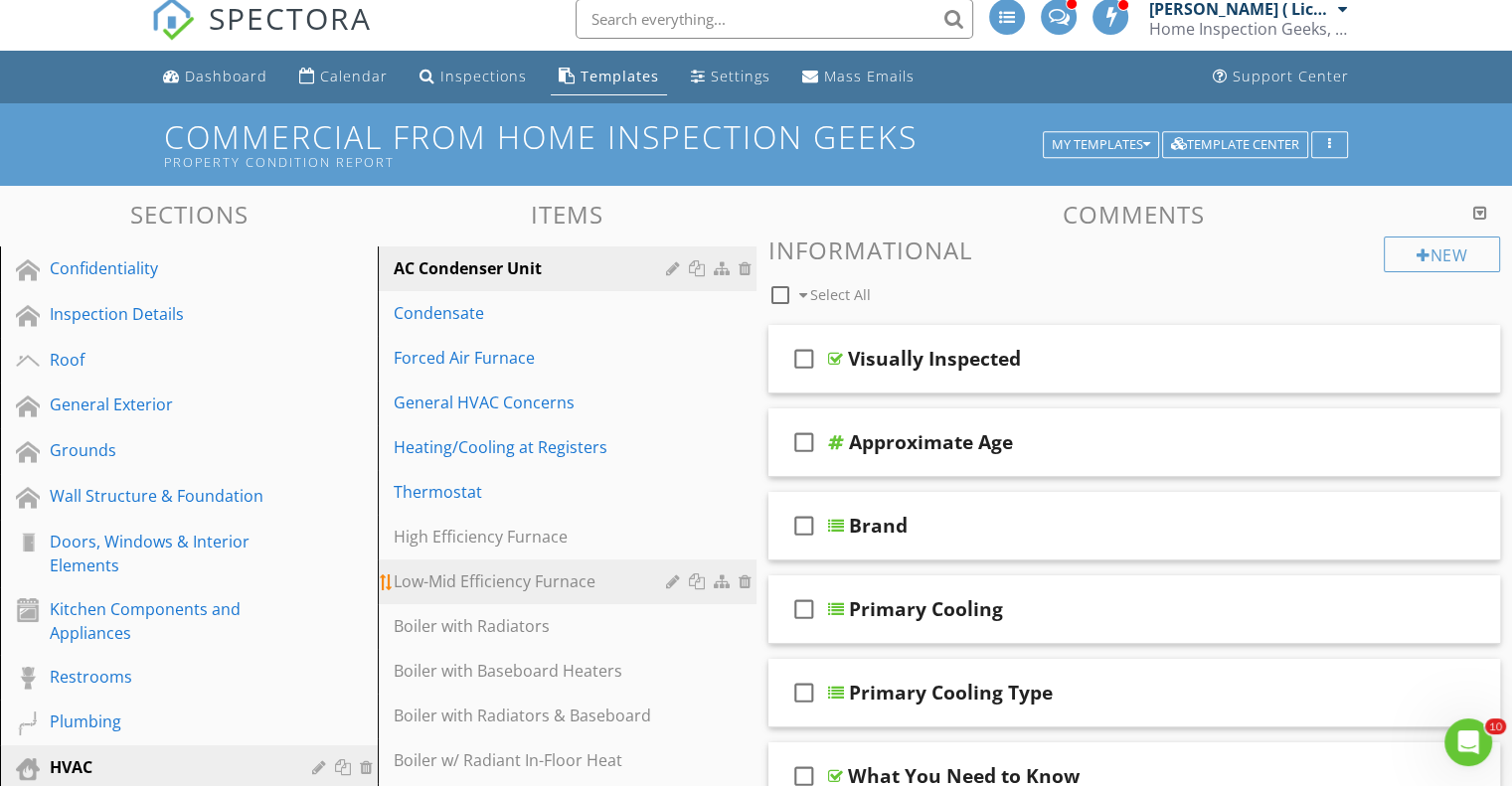 scroll, scrollTop: 0, scrollLeft: 0, axis: both 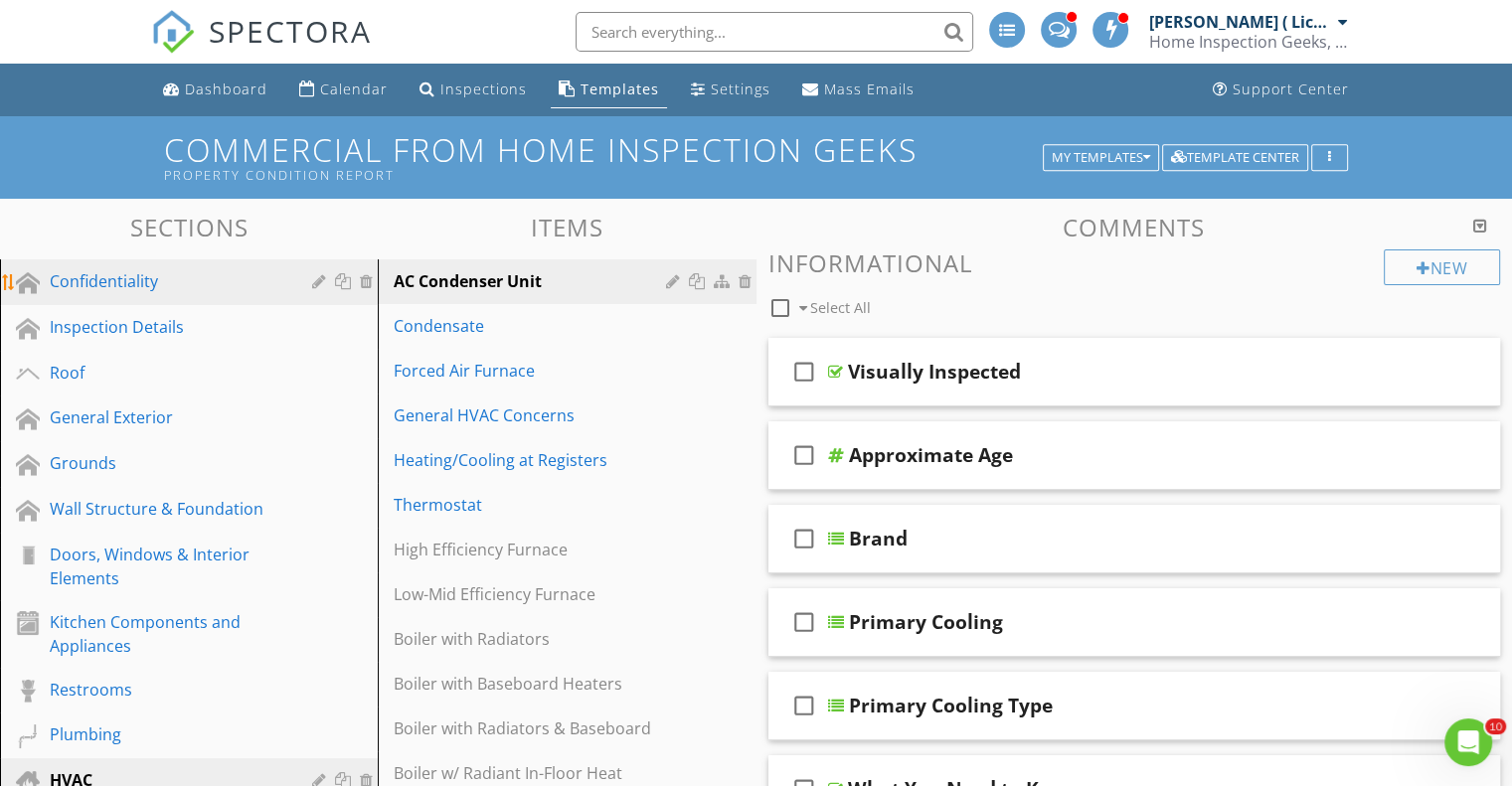 click on "Confidentiality" at bounding box center (166, 281) 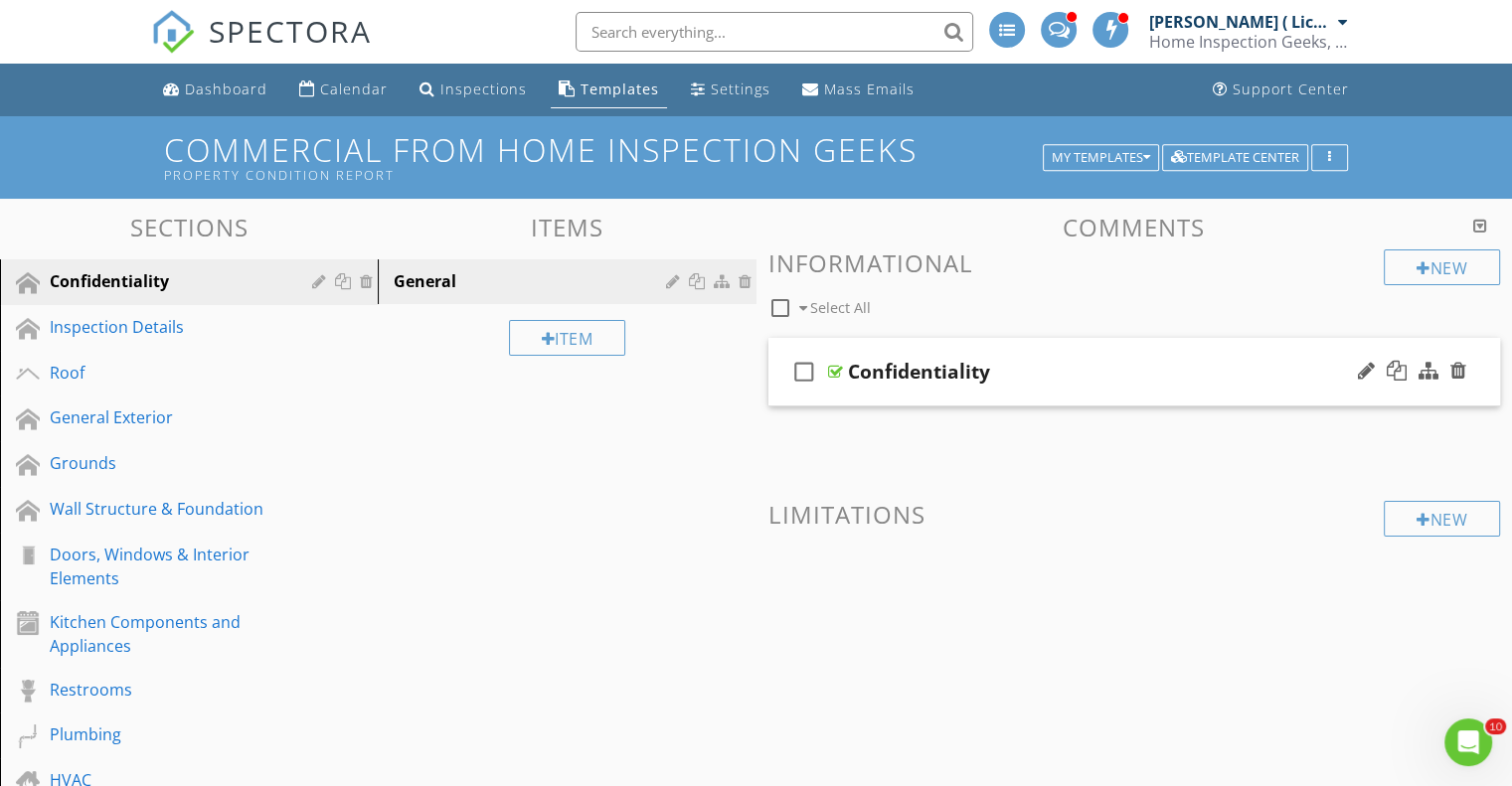 click on "check_box_outline_blank
Confidentiality" at bounding box center (1134, 372) 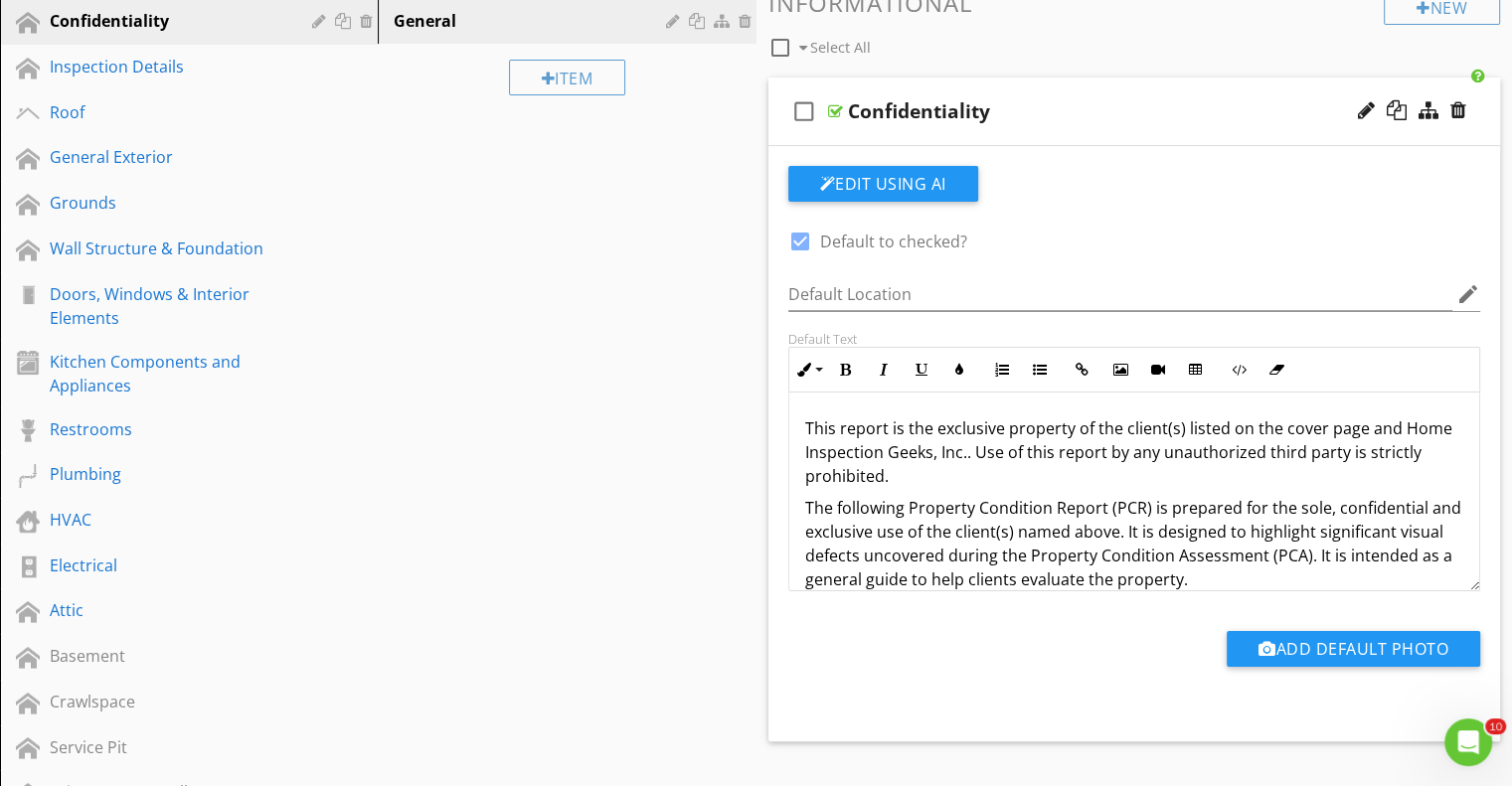 scroll, scrollTop: 298, scrollLeft: 0, axis: vertical 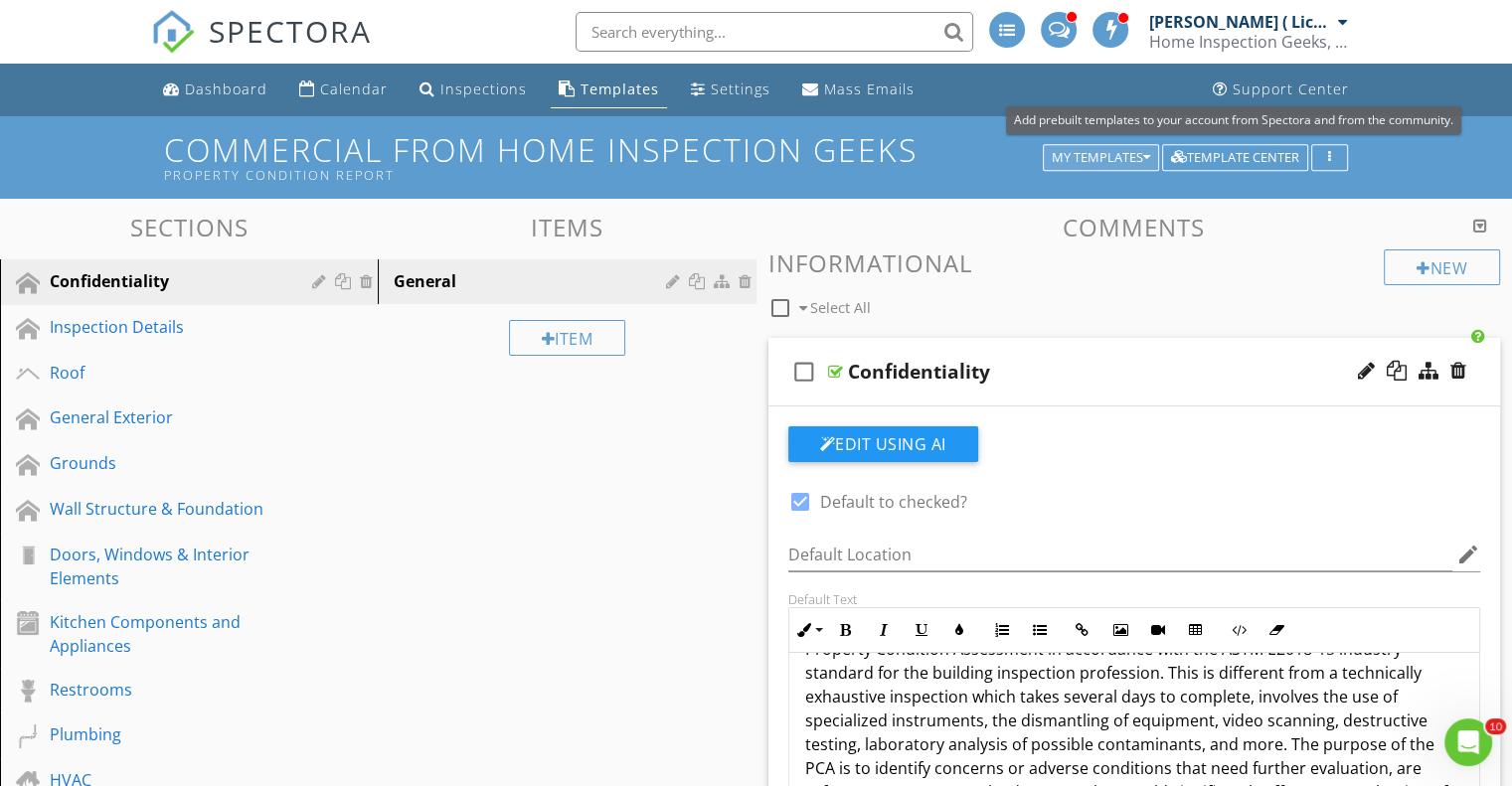 click on "My Templates" at bounding box center (1100, 158) 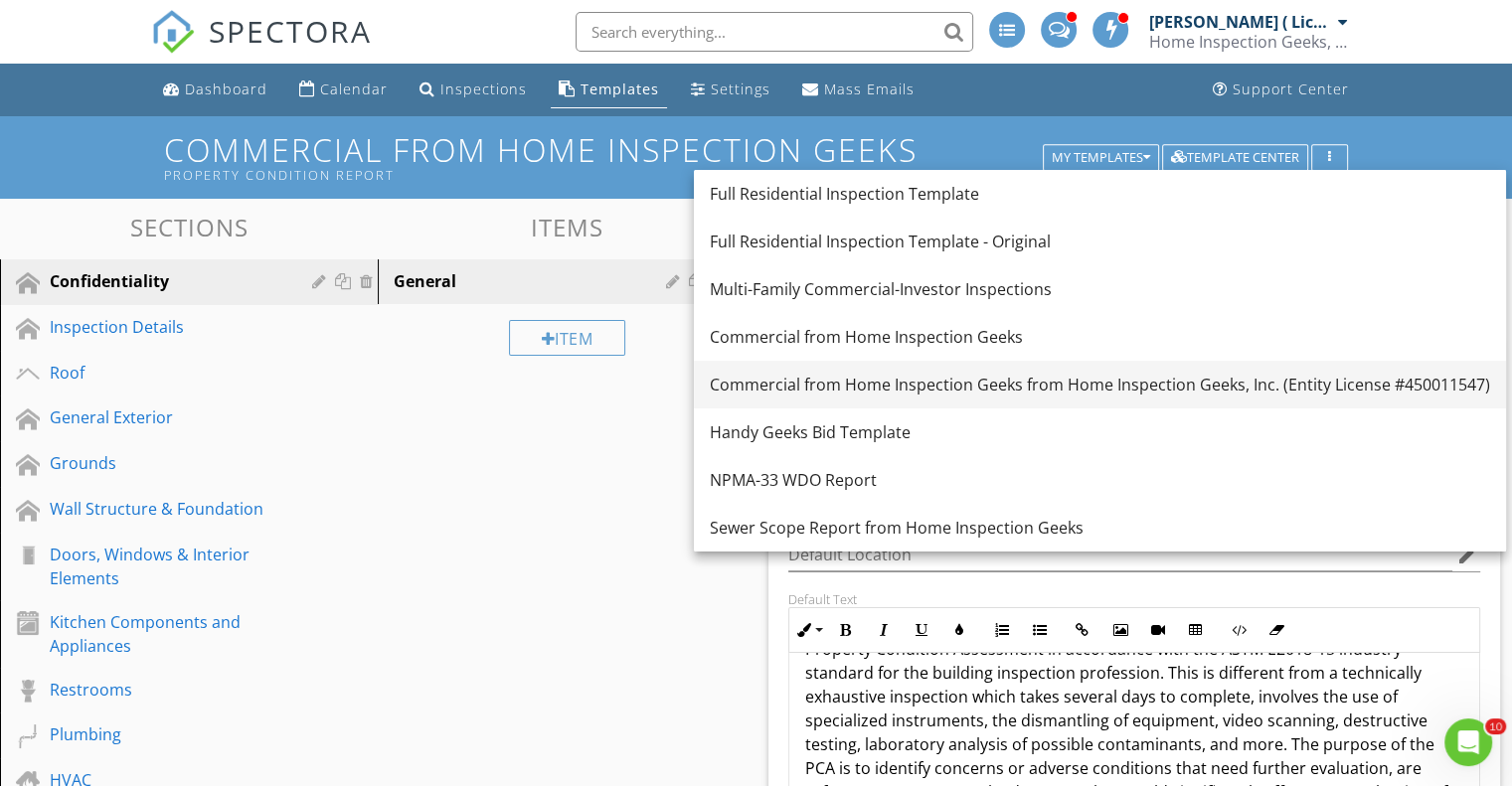 click on "Commercial from Home Inspection Geeks from Home Inspection Geeks, Inc. (Entity License #450011547)" at bounding box center [1099, 385] 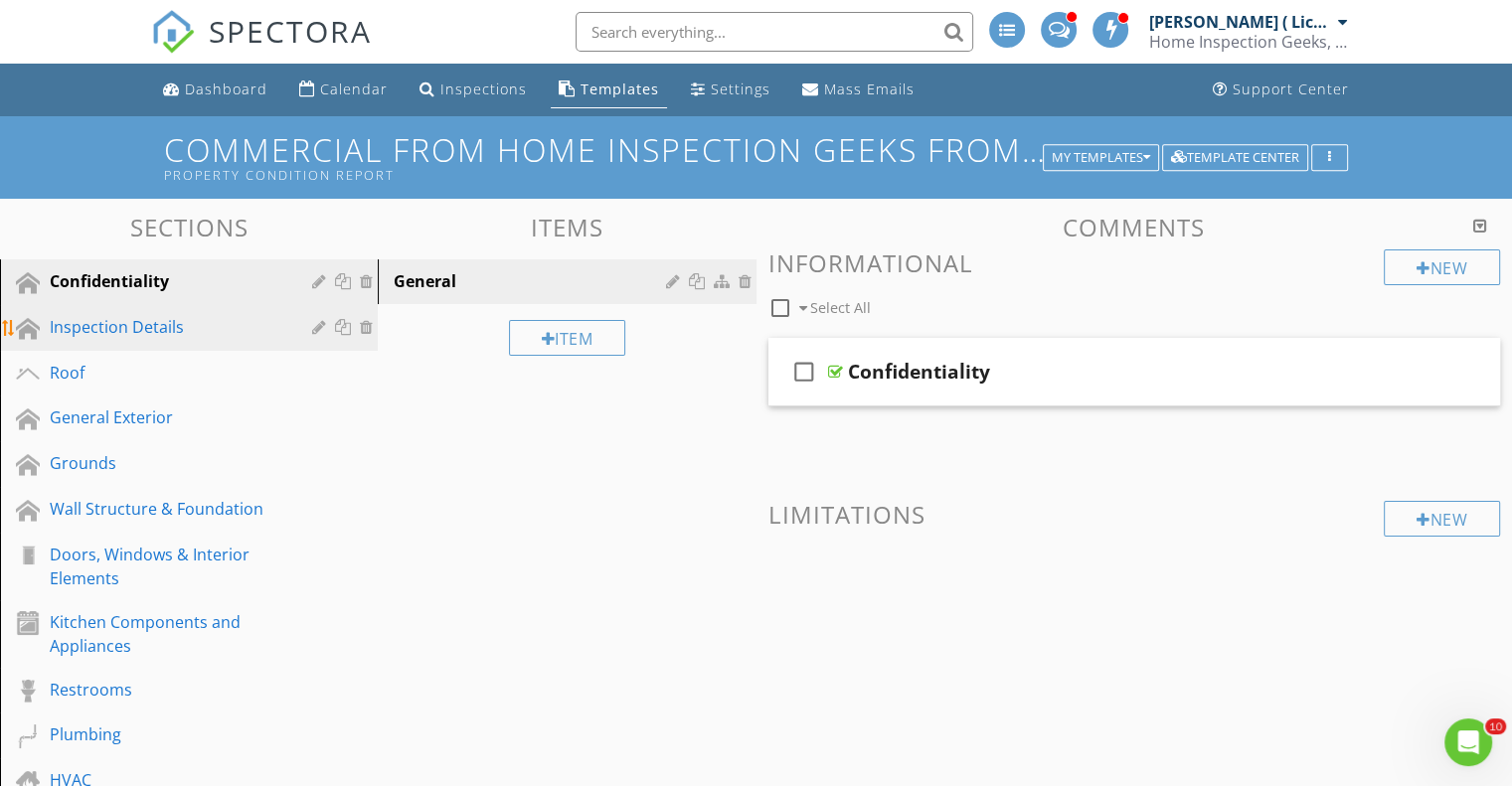 click on "Inspection Details" at bounding box center [166, 327] 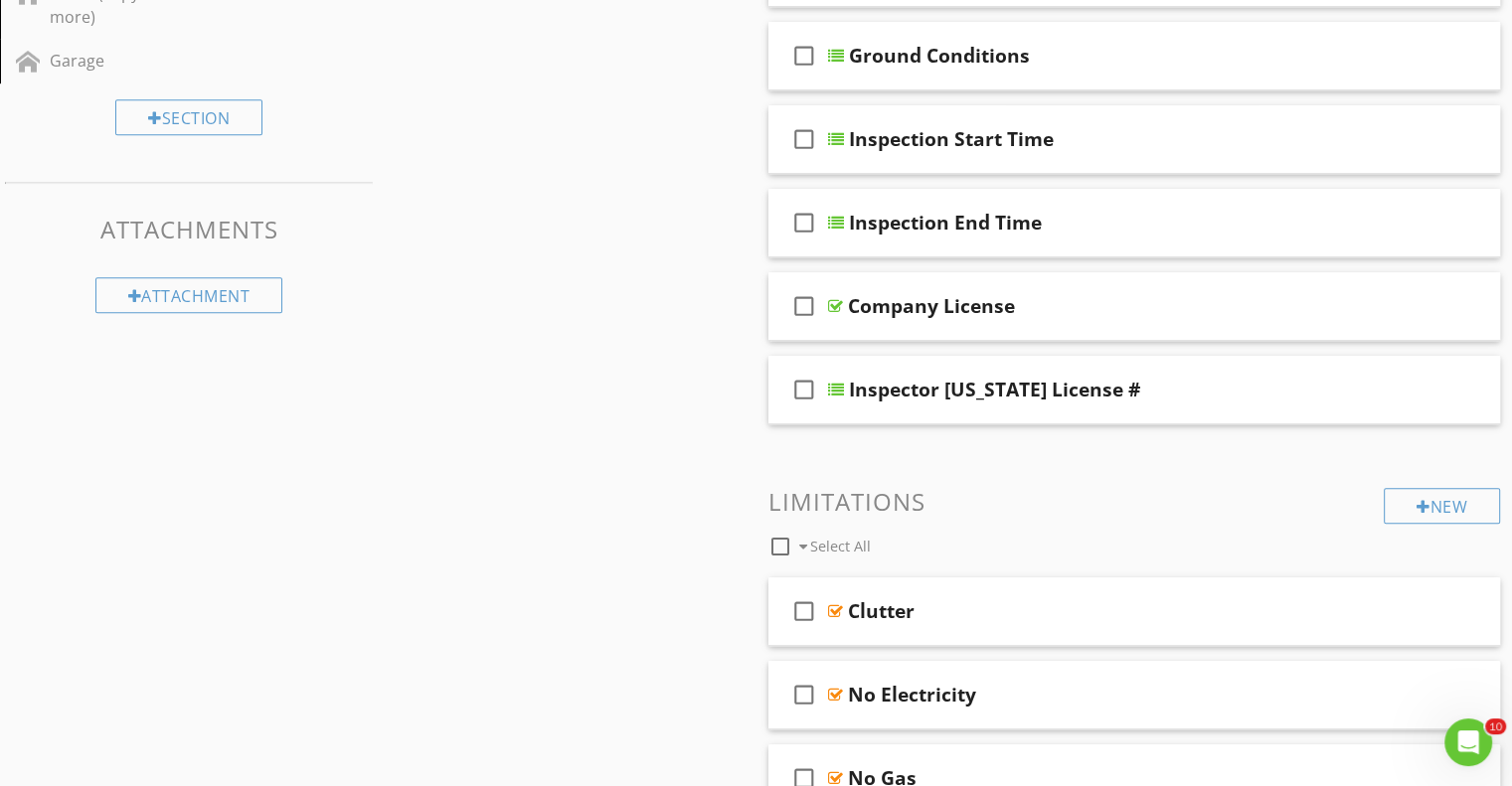 scroll, scrollTop: 1192, scrollLeft: 0, axis: vertical 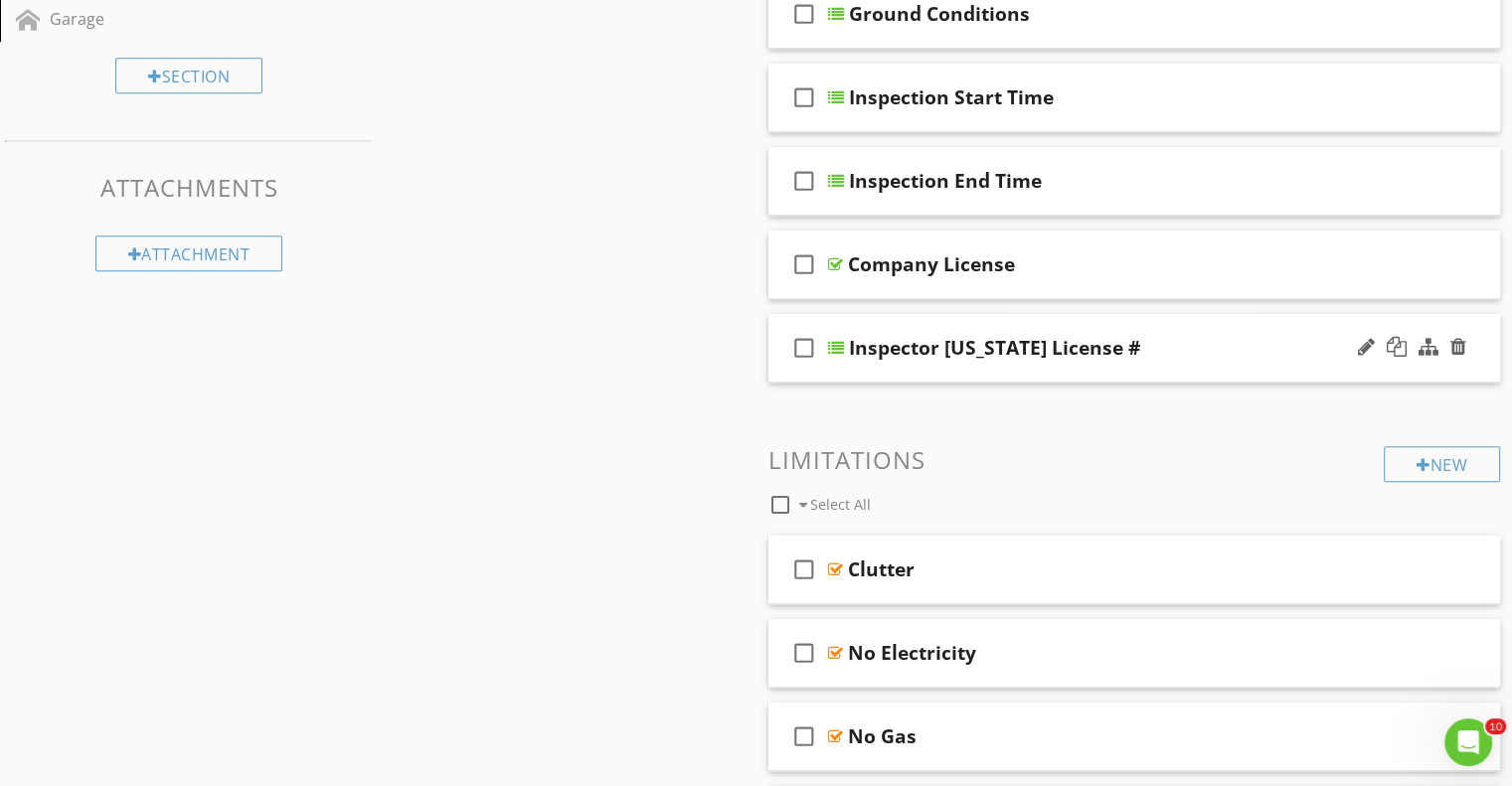 click on "Inspector Illinois License #" at bounding box center [1108, 348] 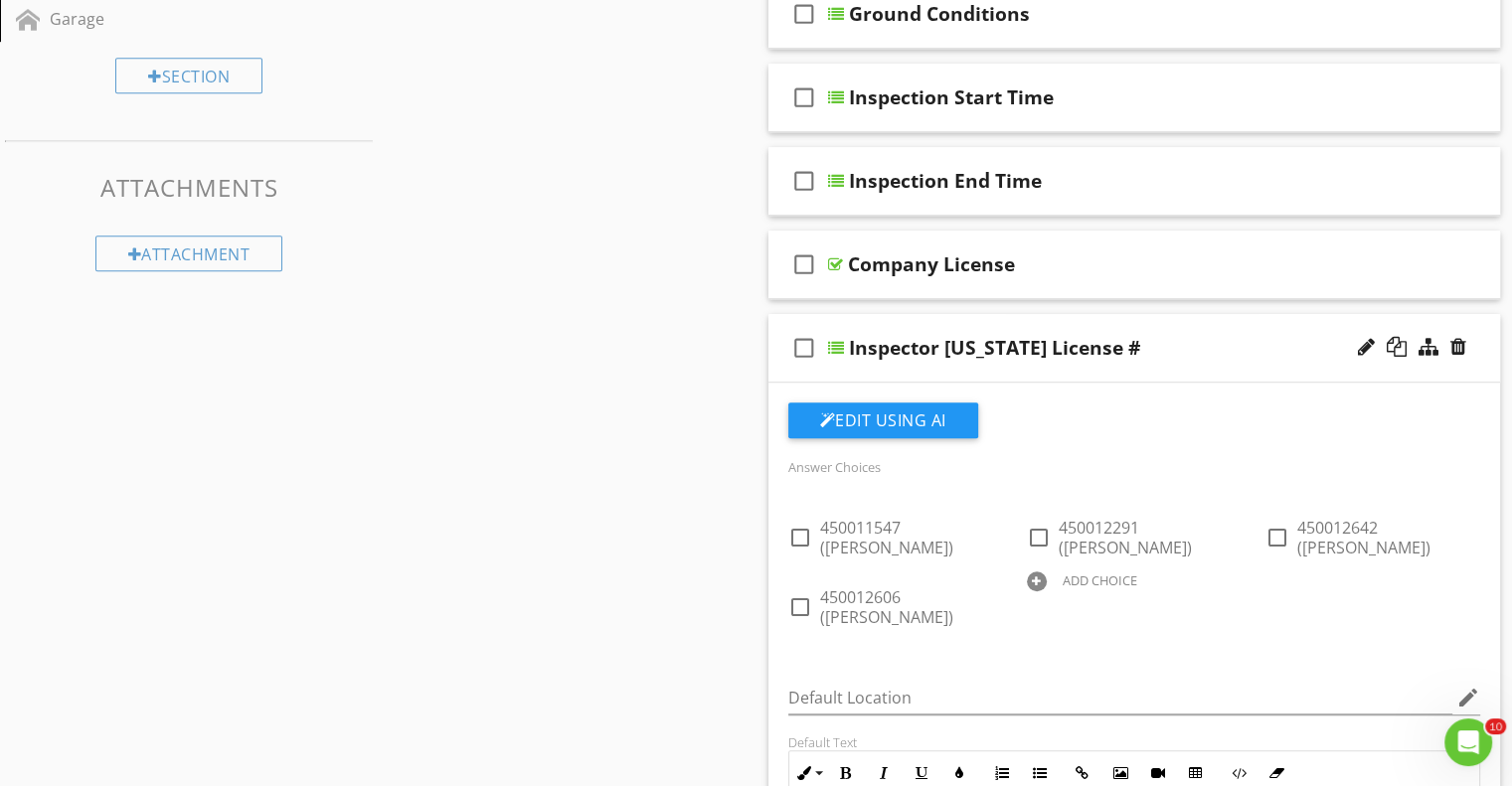 click on "Inspector Illinois License #" at bounding box center [1108, 348] 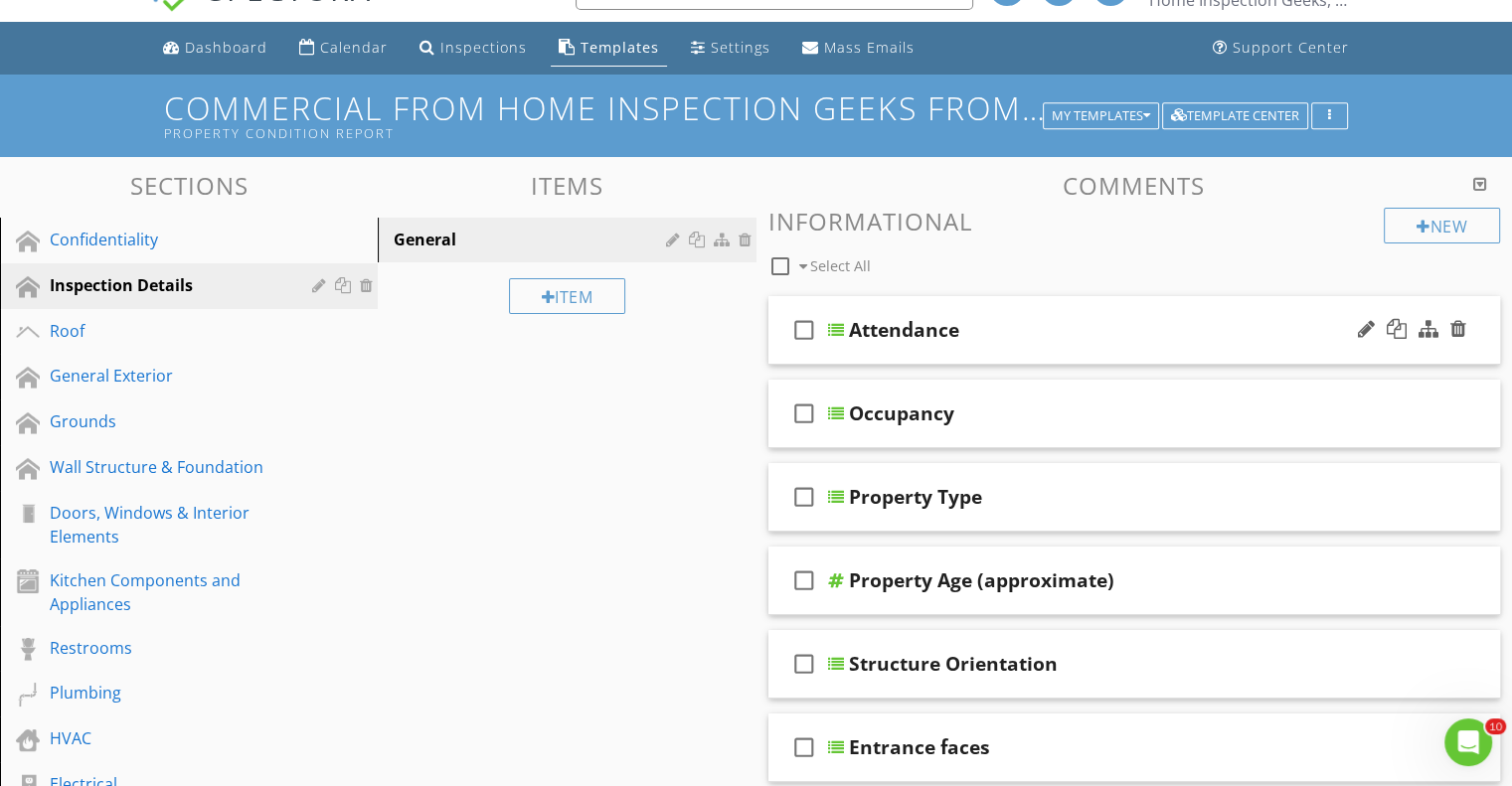 scroll, scrollTop: 0, scrollLeft: 0, axis: both 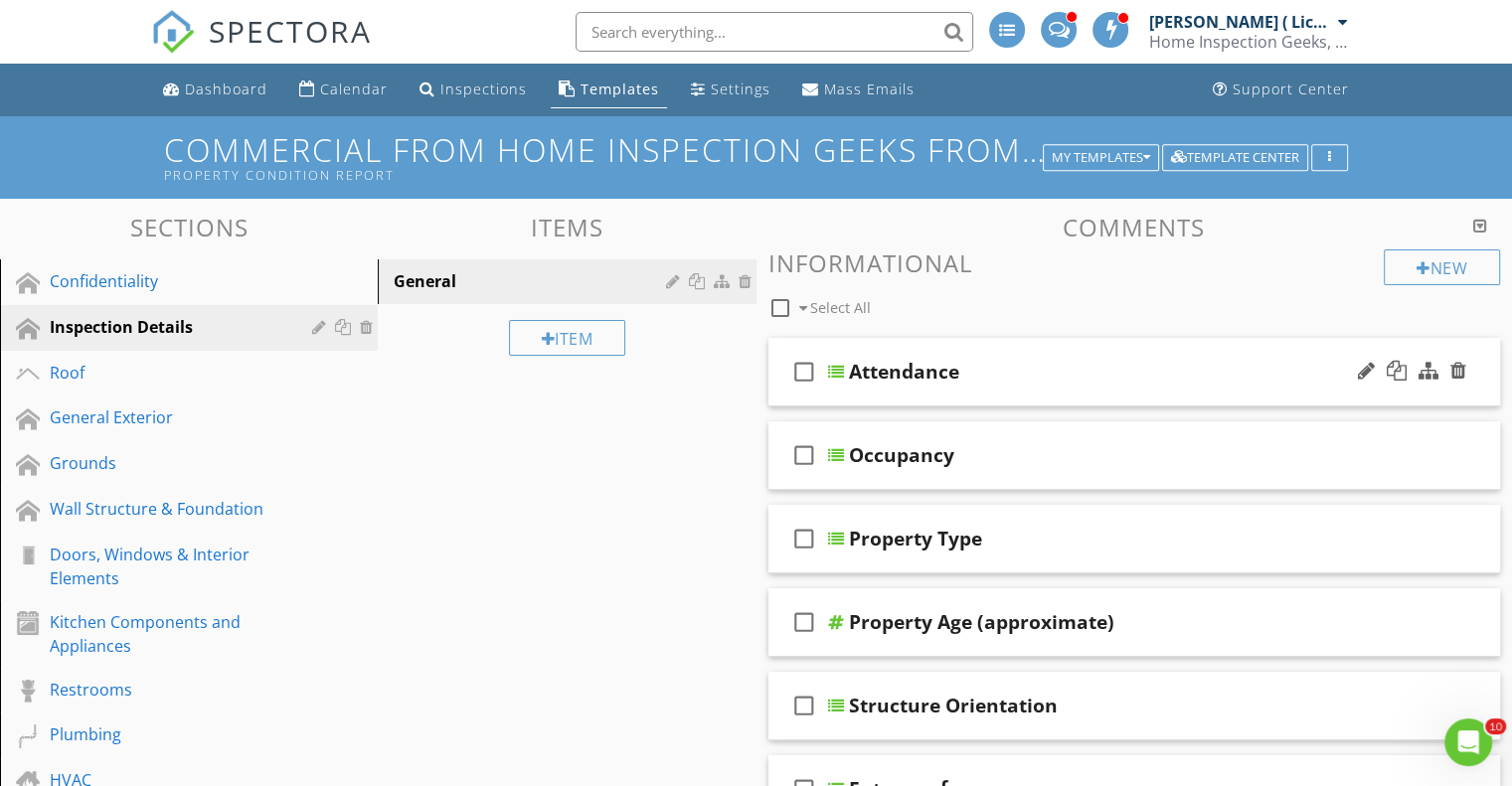click on "check_box_outline_blank
Attendance" at bounding box center (1134, 372) 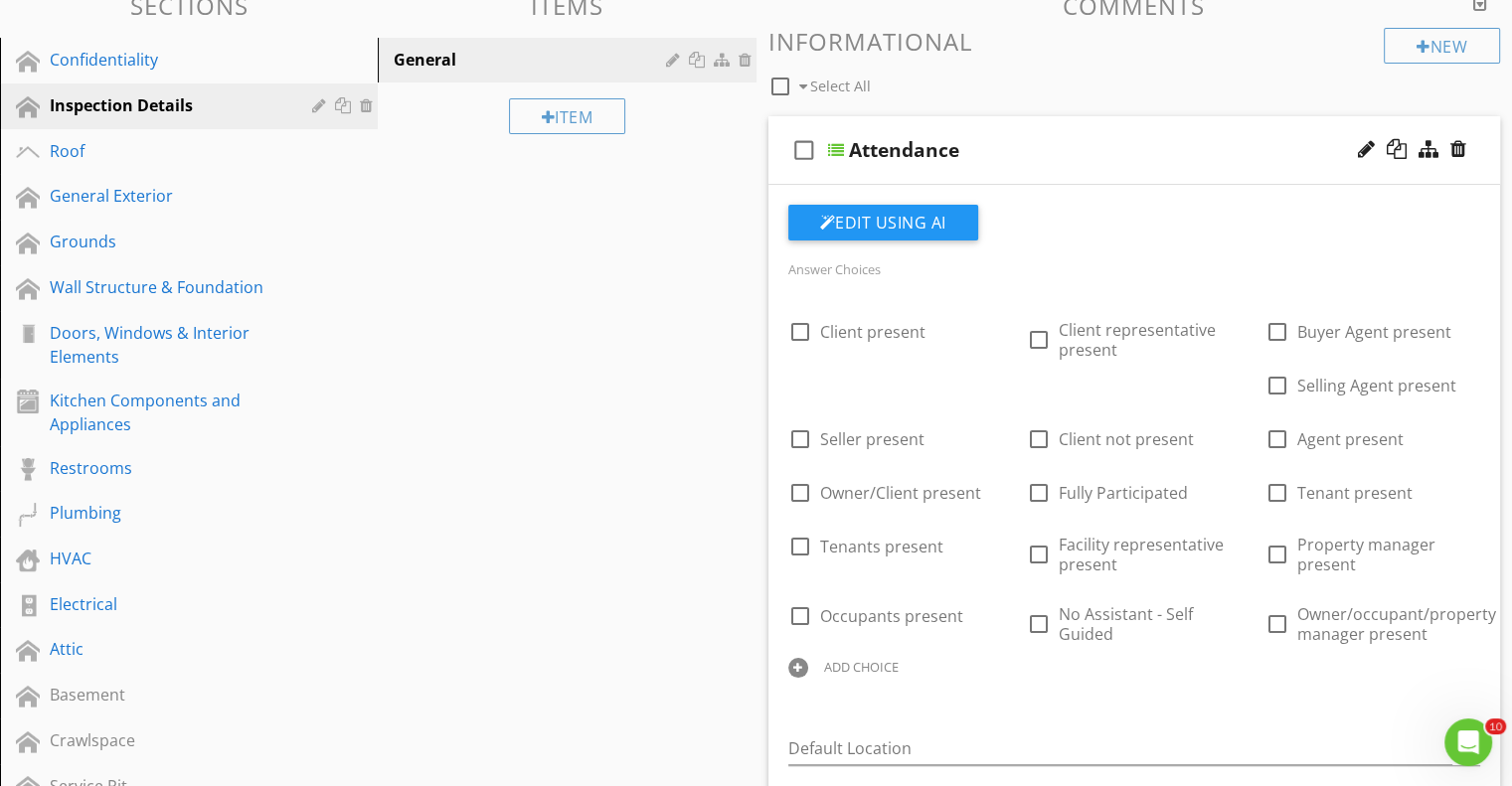 scroll, scrollTop: 99, scrollLeft: 0, axis: vertical 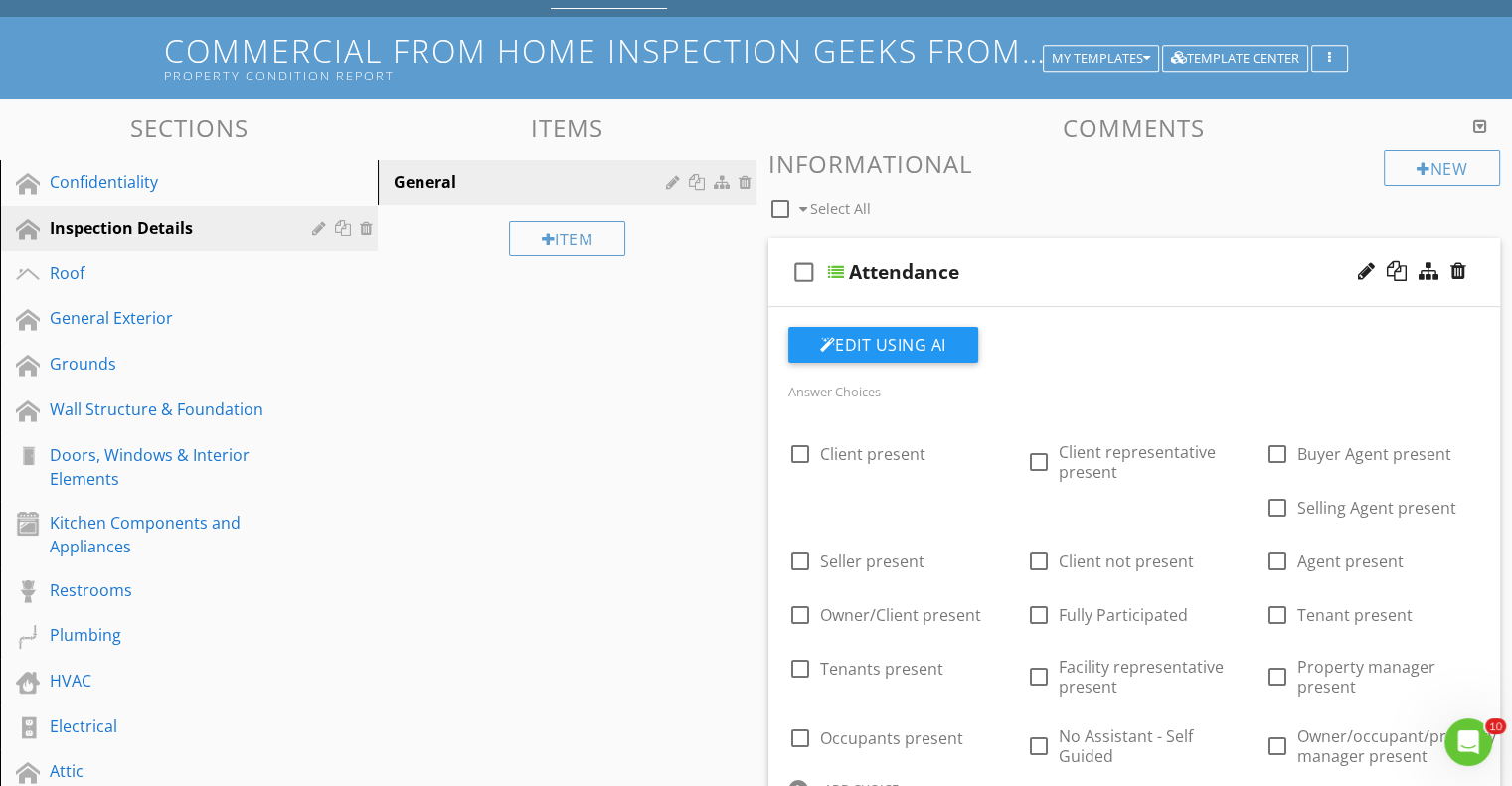 click on "check_box_outline_blank
Attendance" at bounding box center [1134, 272] 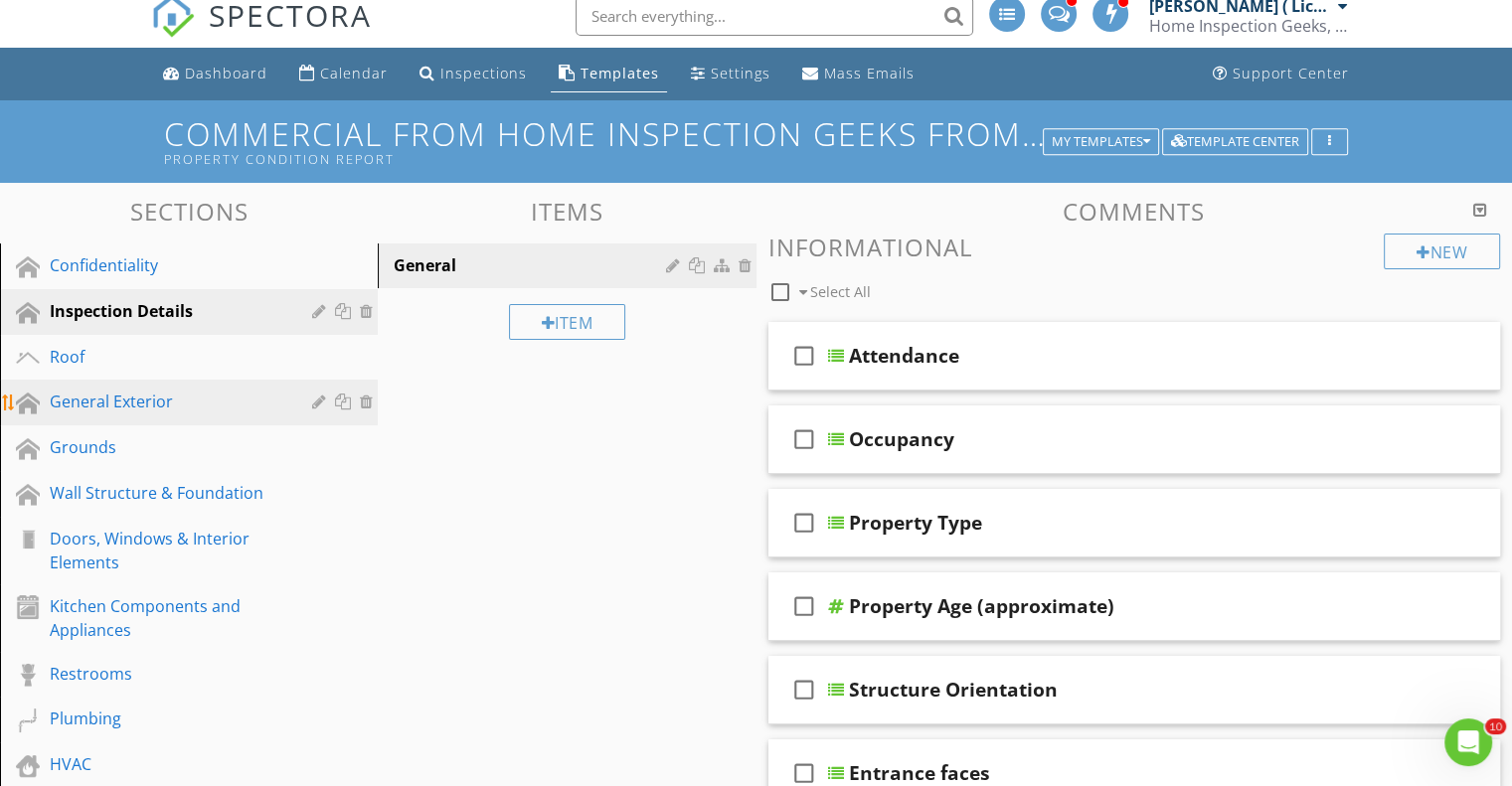 scroll, scrollTop: 0, scrollLeft: 0, axis: both 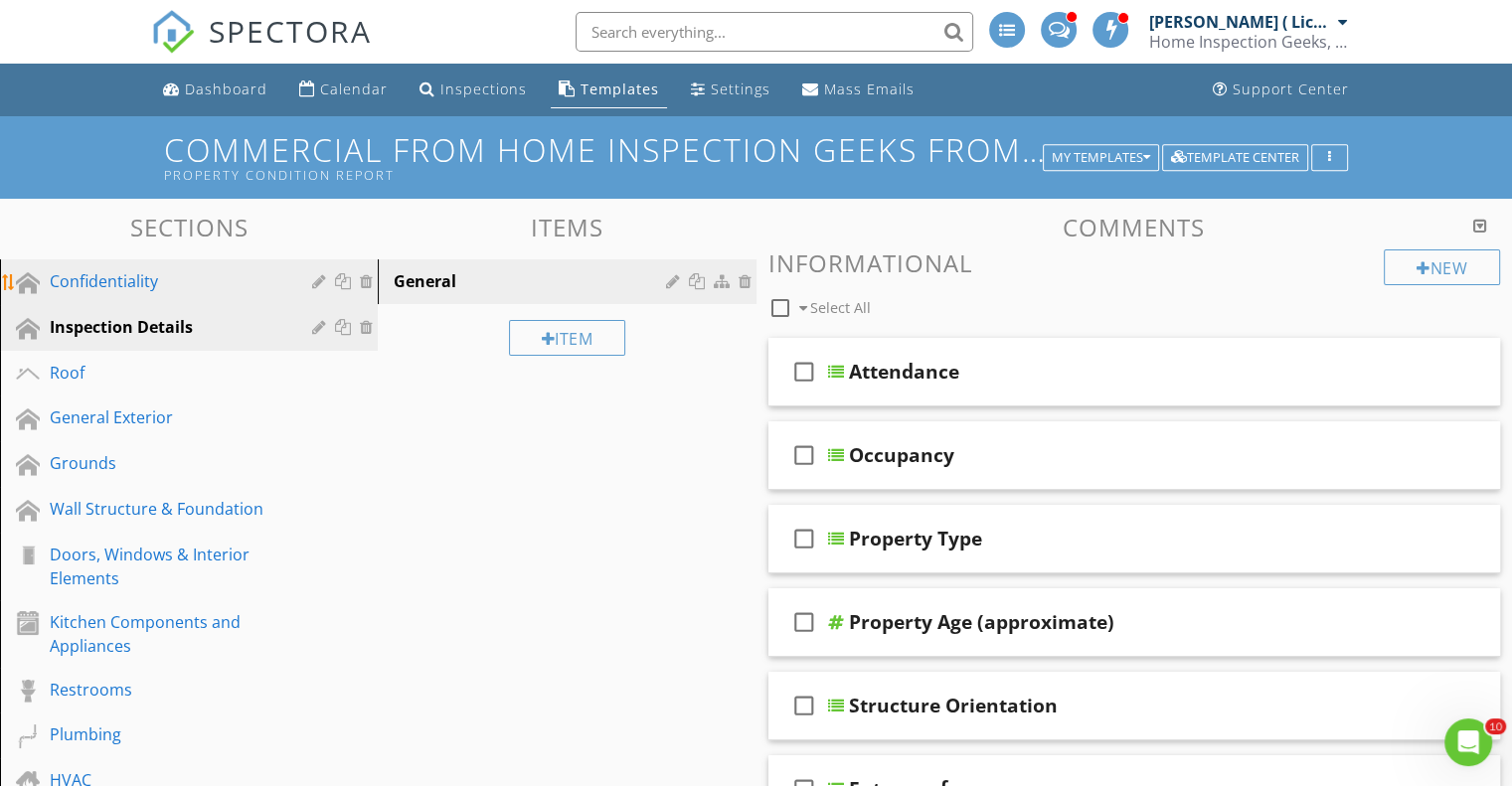 click on "Confidentiality" at bounding box center [166, 281] 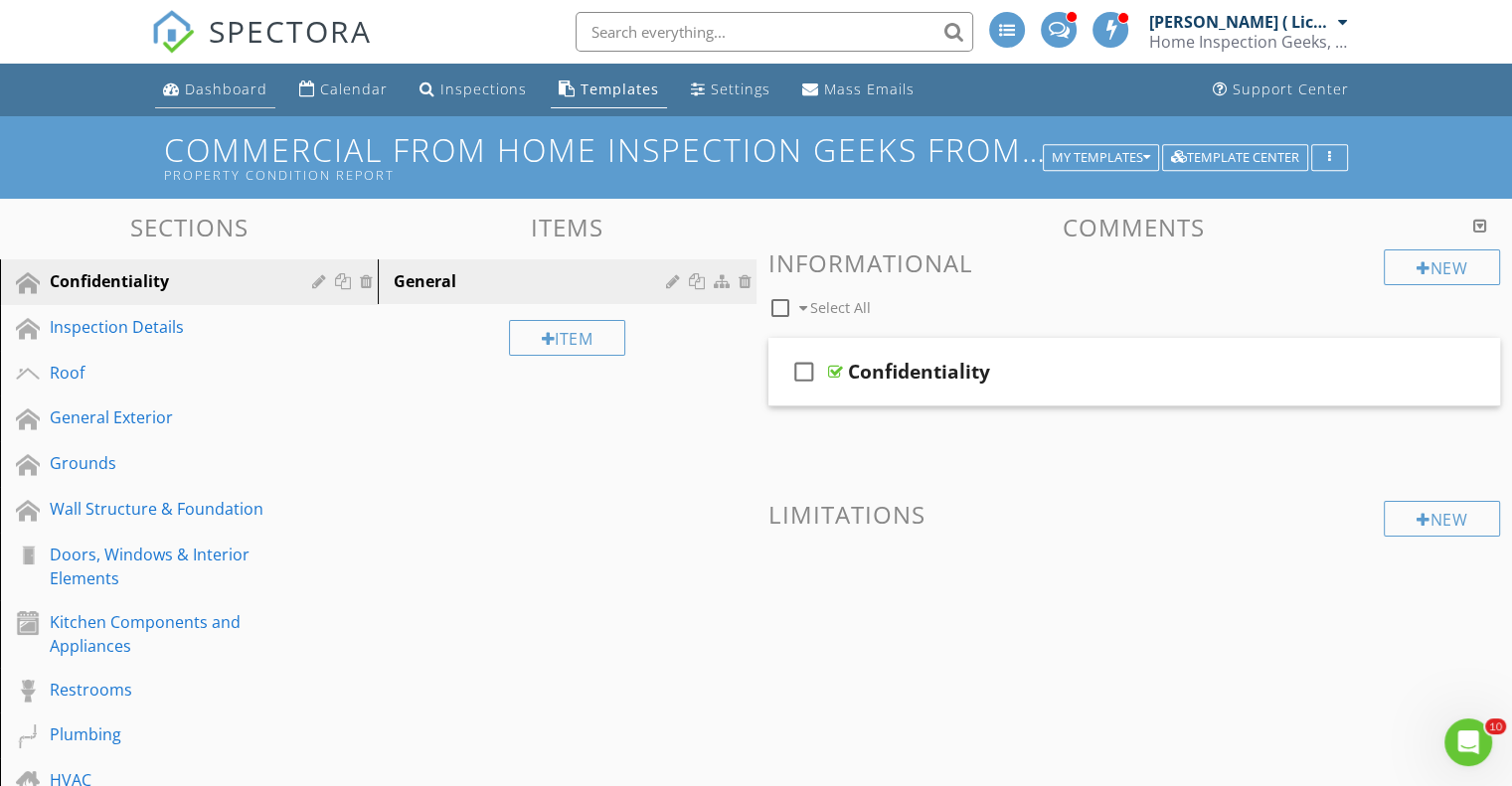 click on "Dashboard" at bounding box center (226, 88) 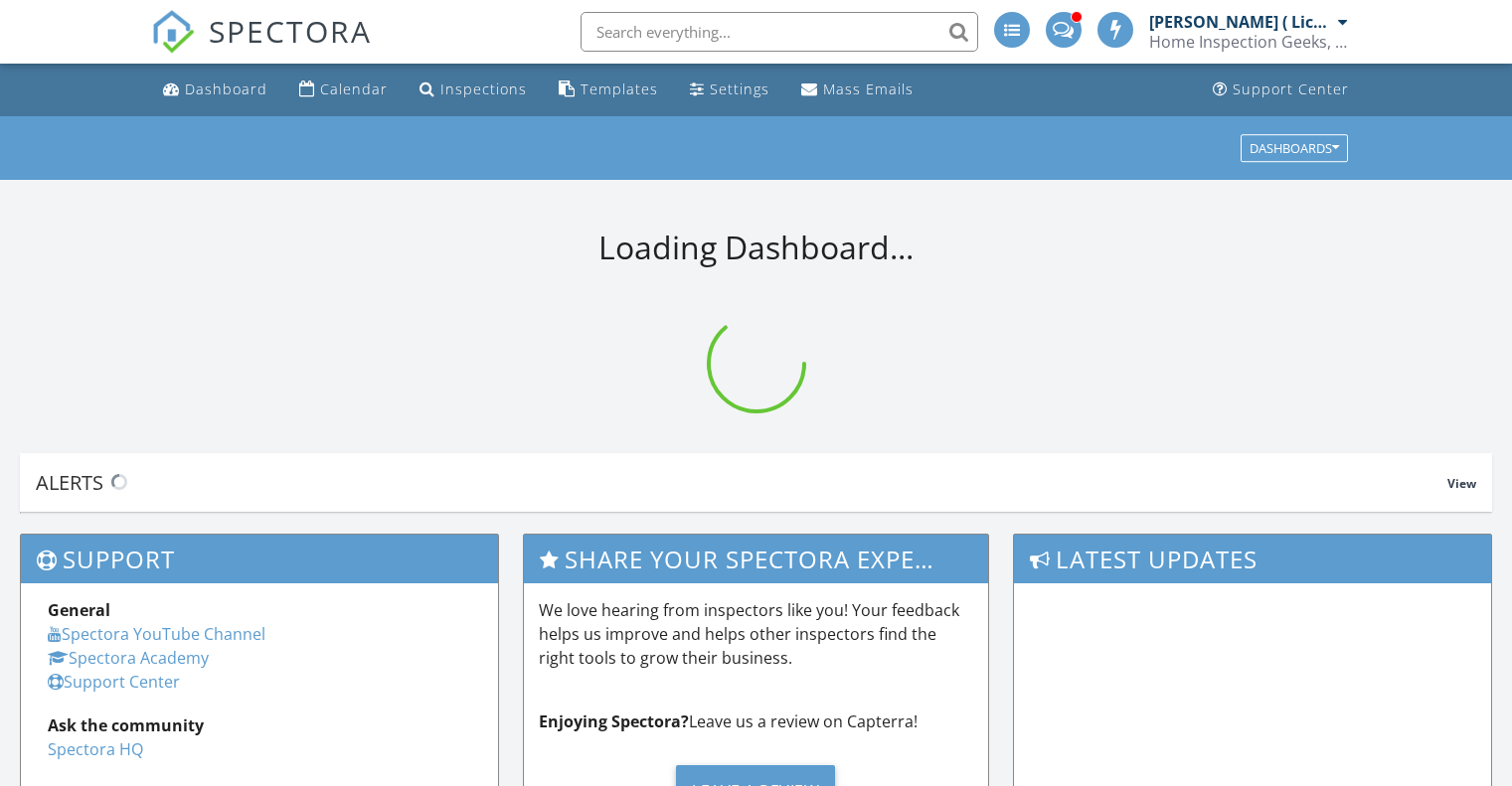 scroll, scrollTop: 0, scrollLeft: 0, axis: both 